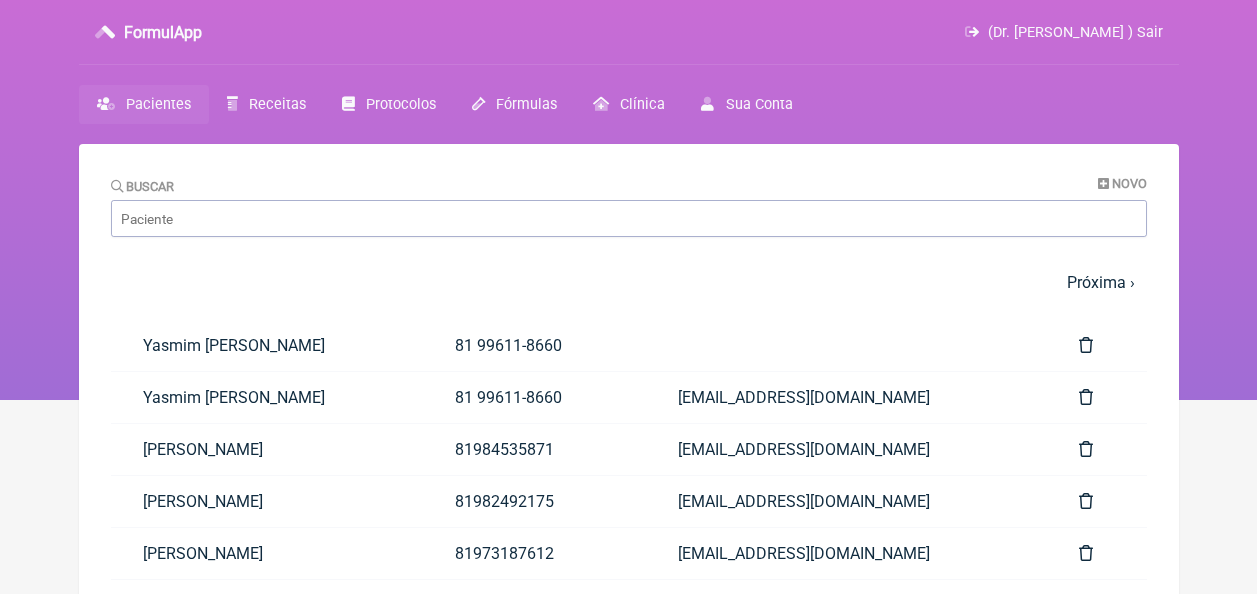 scroll, scrollTop: 0, scrollLeft: 0, axis: both 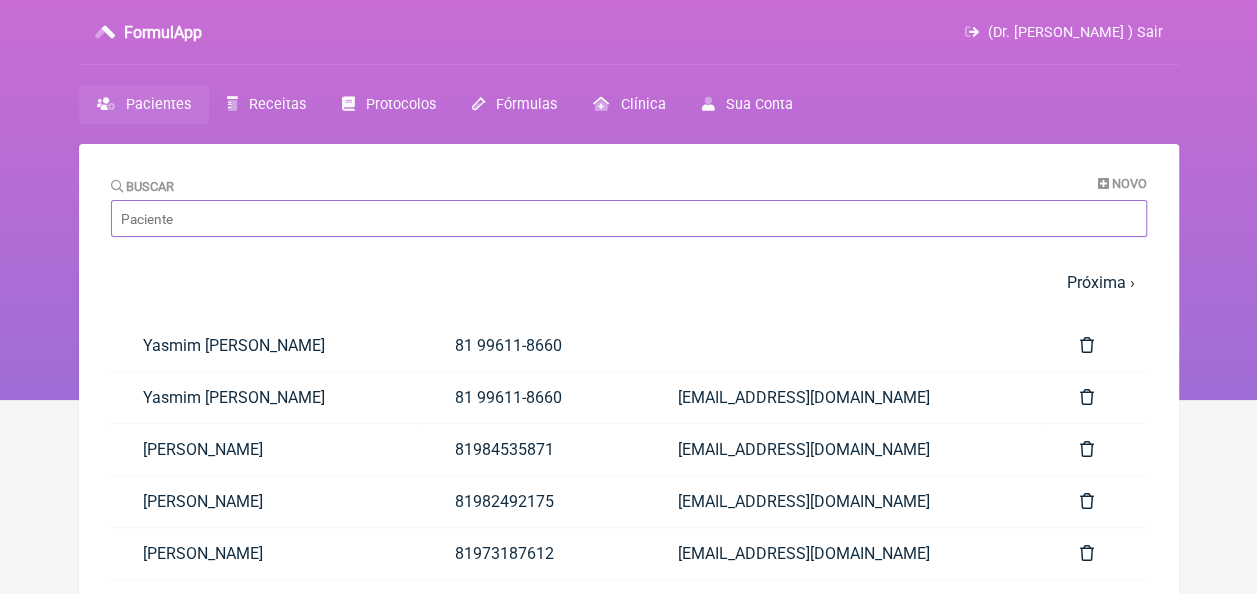 click on "Buscar" at bounding box center (629, 218) 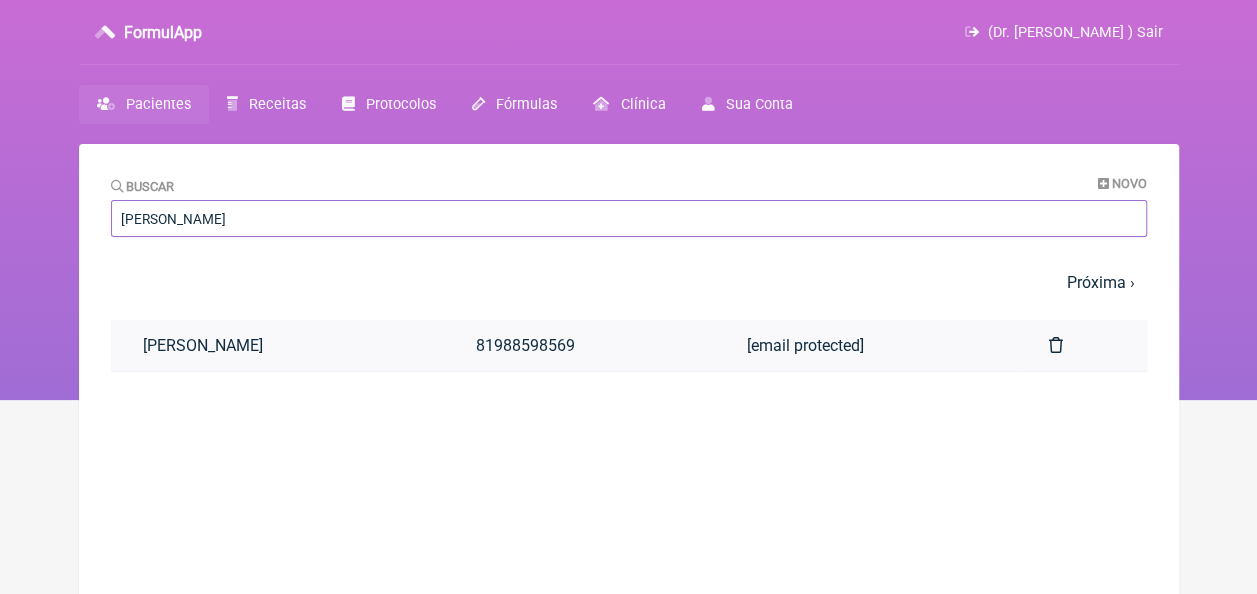 type on "[PERSON_NAME]" 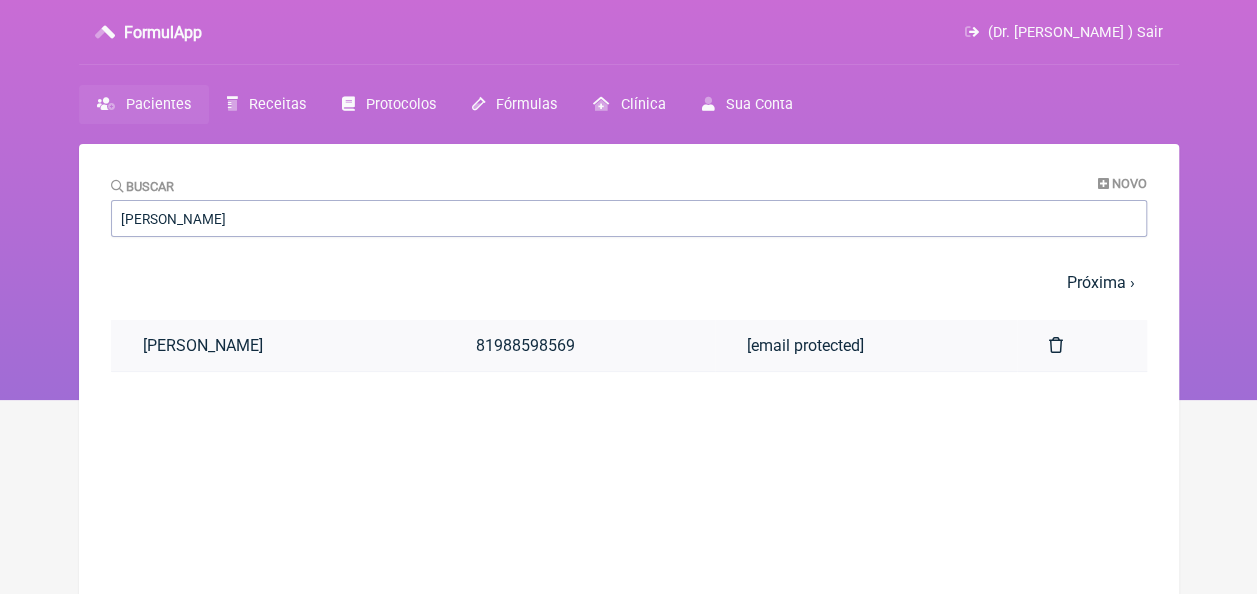 click on "81988598569" at bounding box center [579, 345] 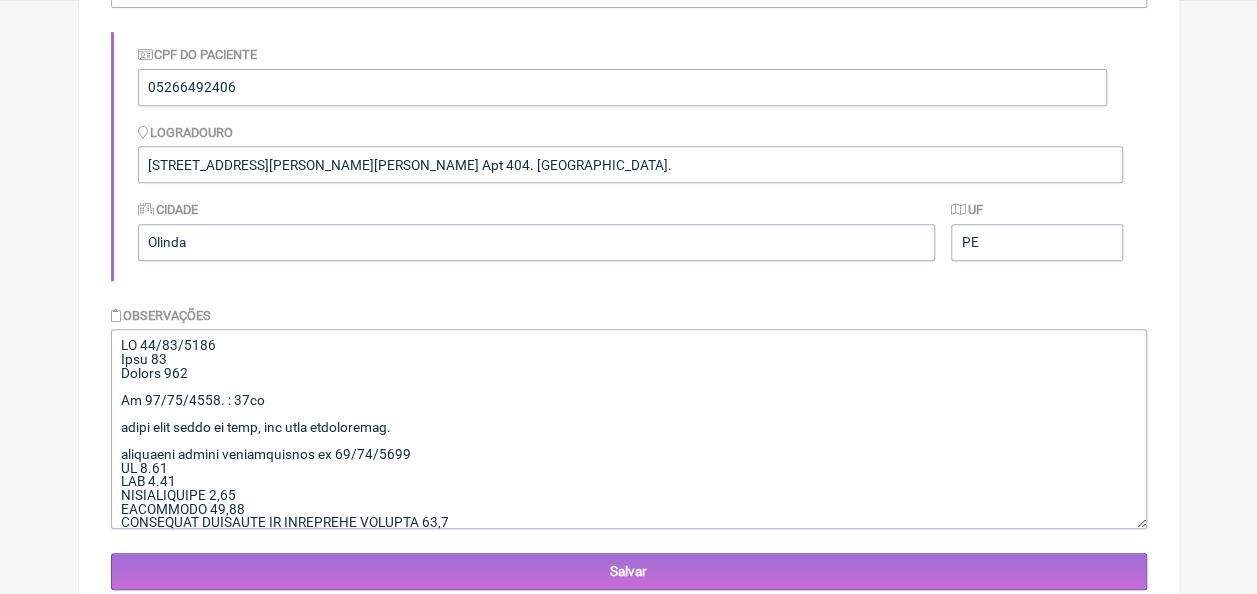scroll, scrollTop: 500, scrollLeft: 0, axis: vertical 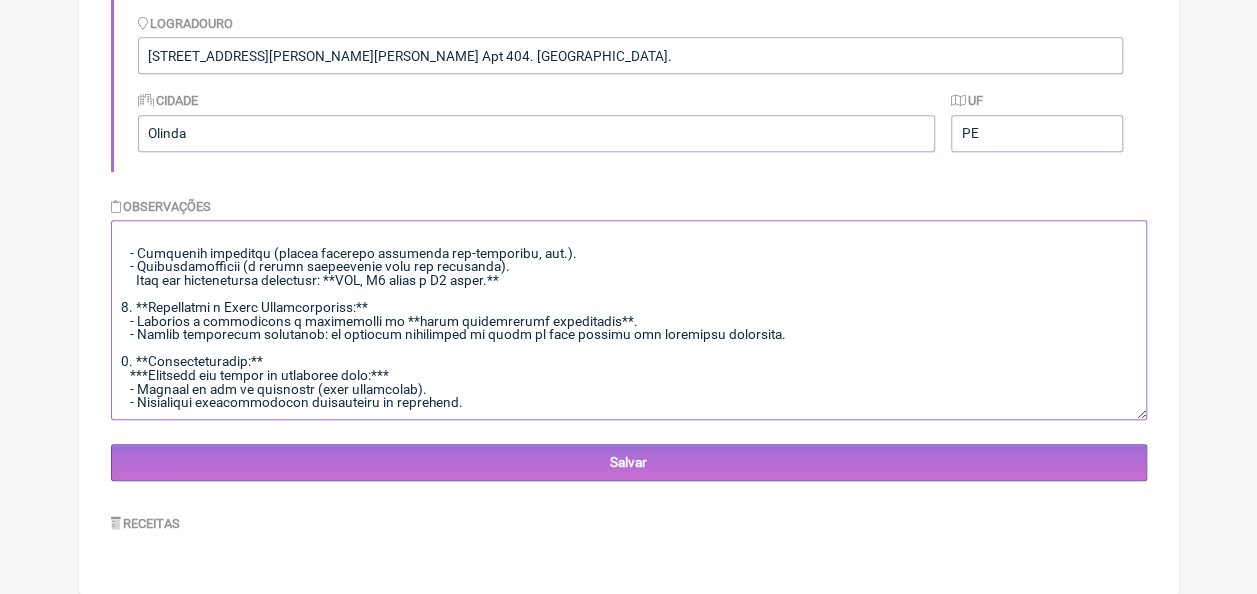 drag, startPoint x: 117, startPoint y: 438, endPoint x: 442, endPoint y: 614, distance: 369.59573 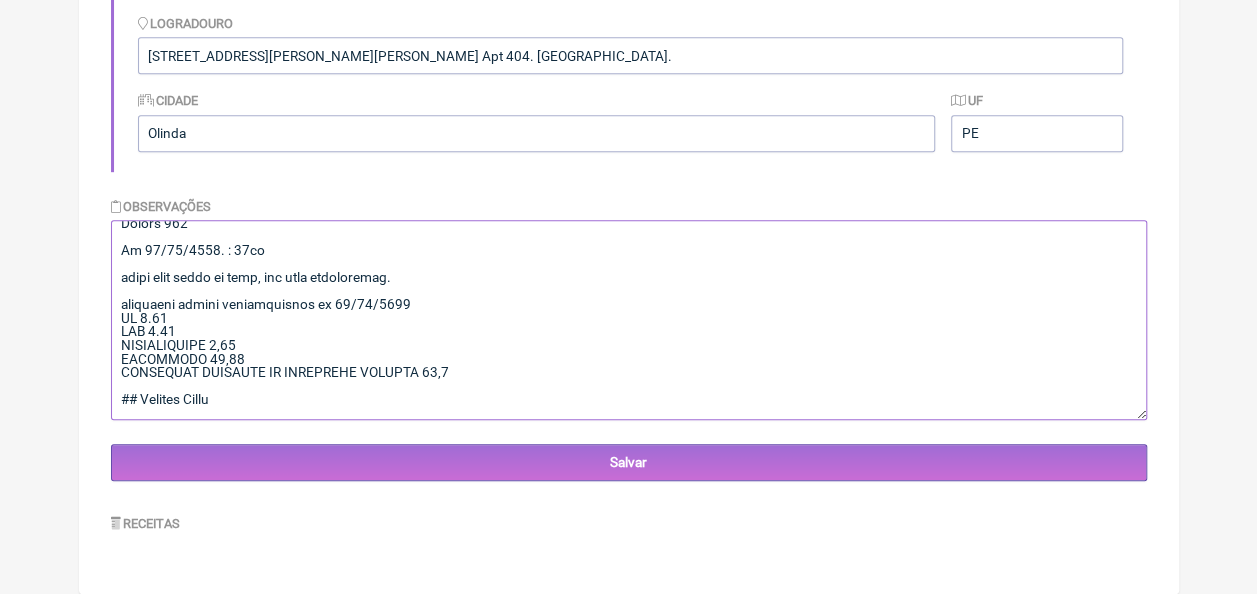 scroll, scrollTop: 0, scrollLeft: 0, axis: both 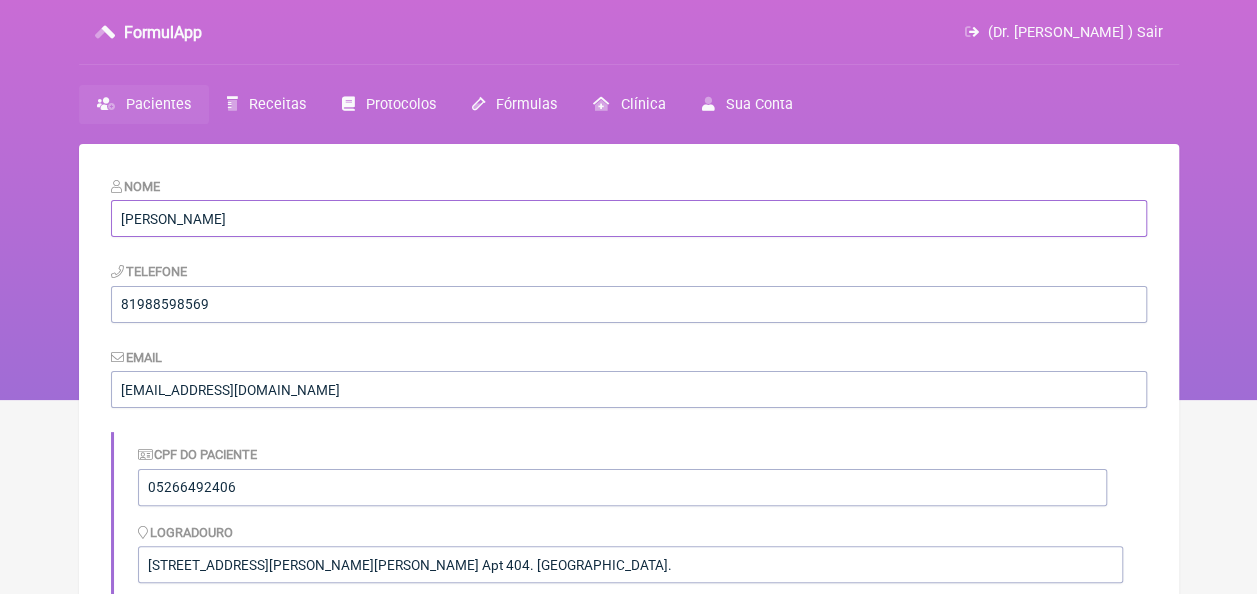 drag, startPoint x: 296, startPoint y: 226, endPoint x: 116, endPoint y: 226, distance: 180 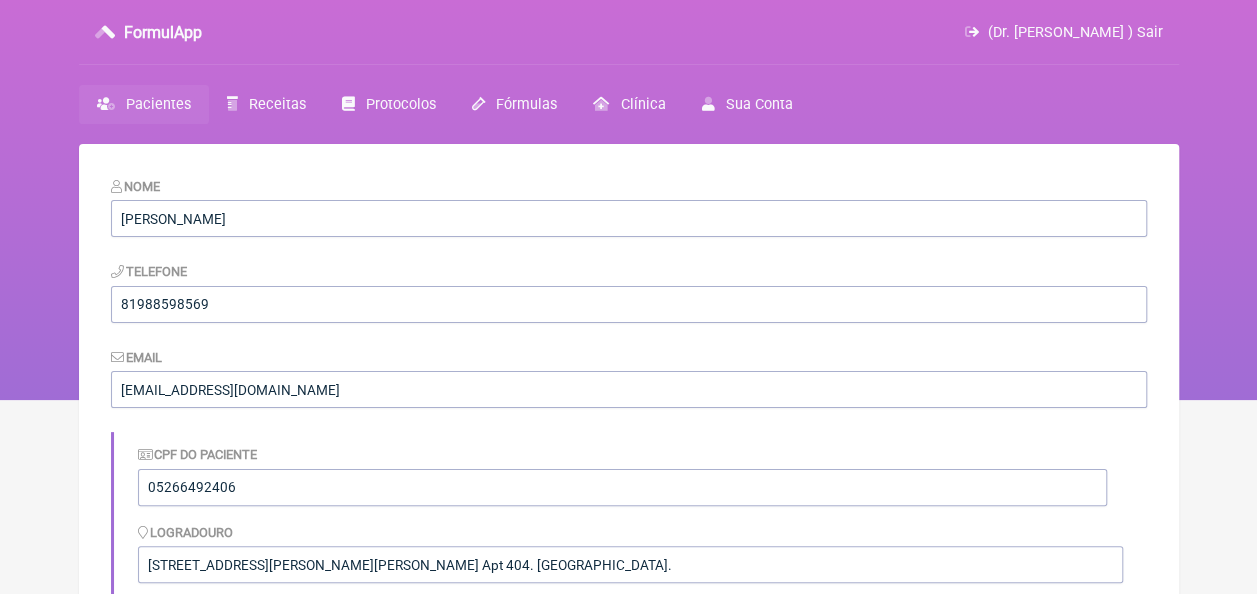 click on "Pacientes" at bounding box center (158, 104) 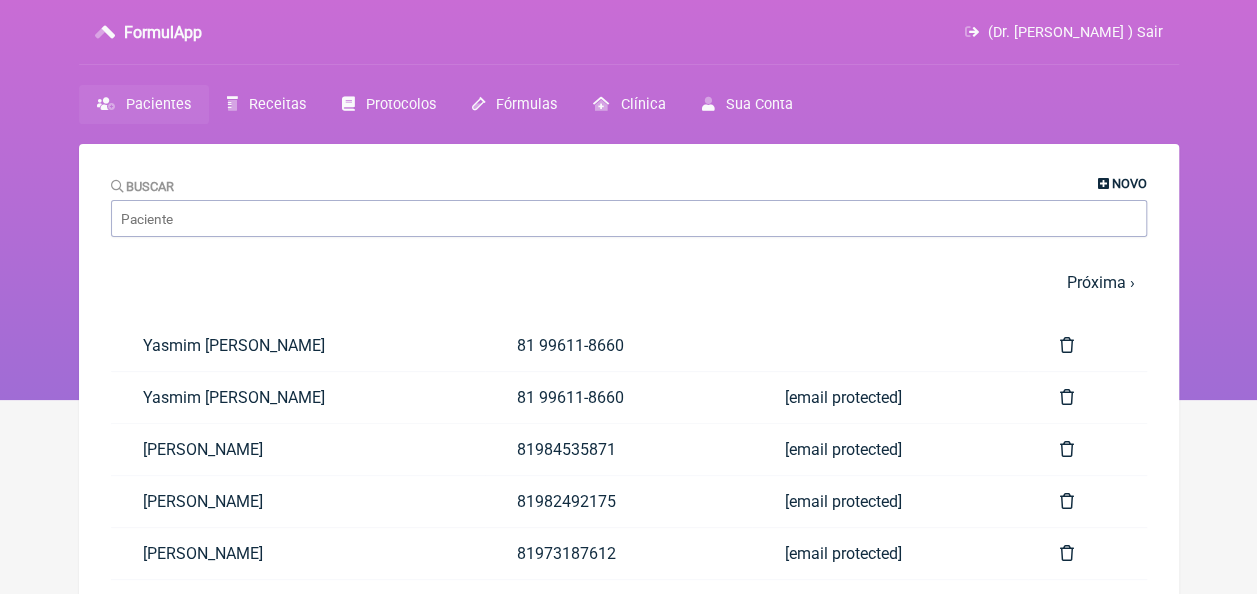 click on "Novo" at bounding box center [1129, 183] 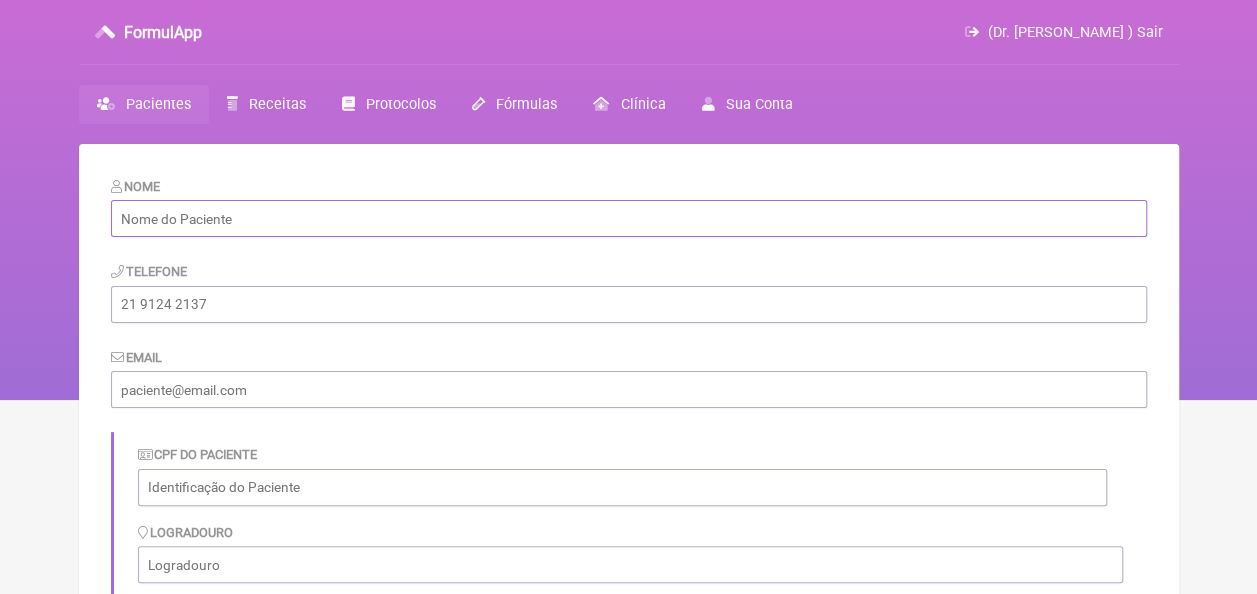 paste on "Felipe Romualdo Sales de Albuquerque" 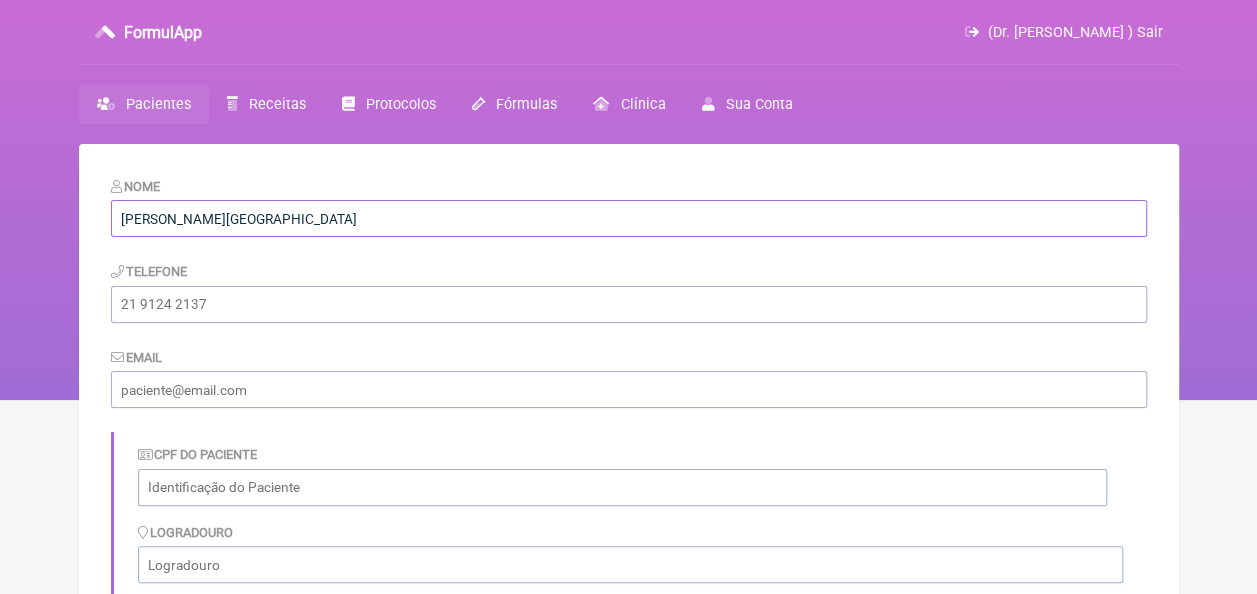type on "Felipe Romualdo Sales de Albuquerque" 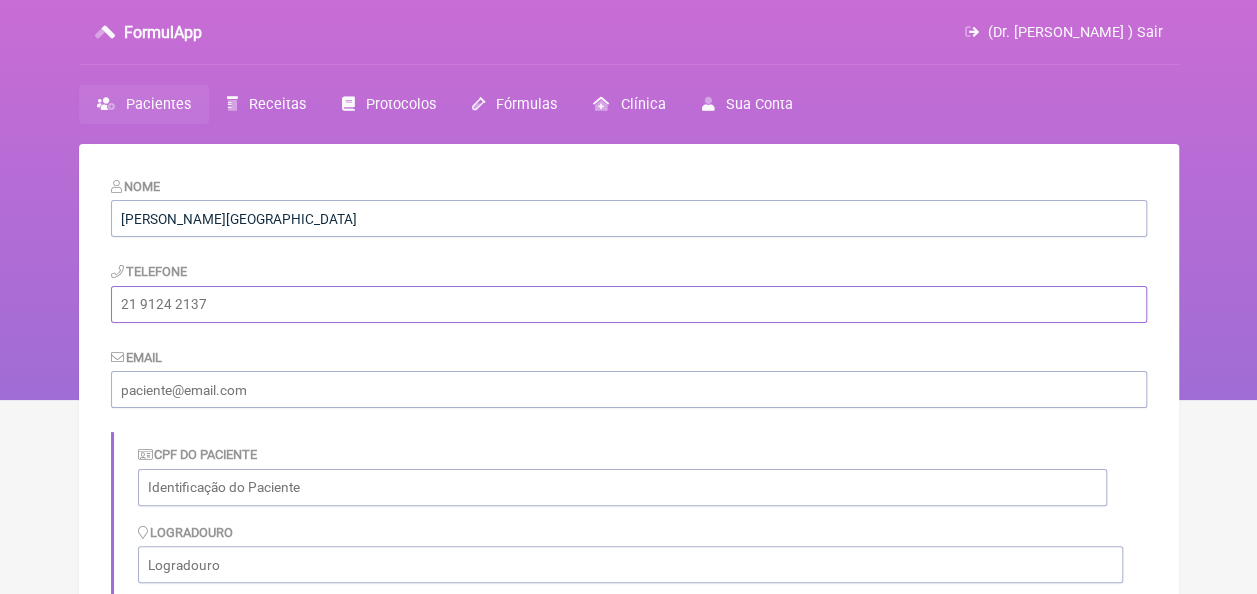 paste on "81 8835-1492" 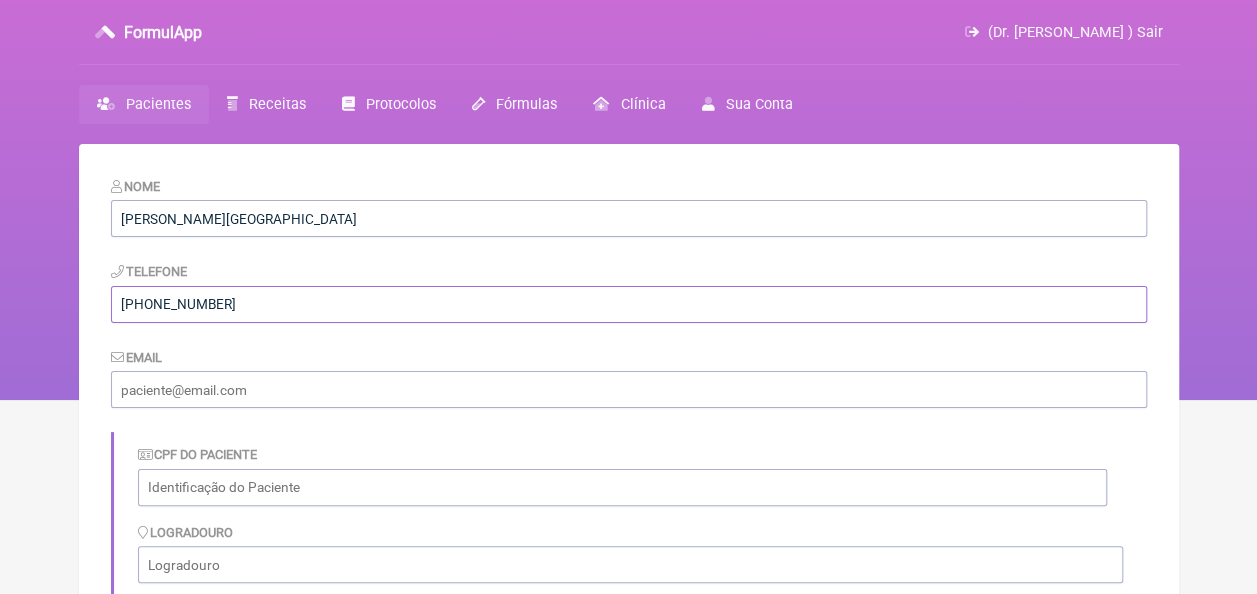 click on "81 8835-1492" at bounding box center [629, 304] 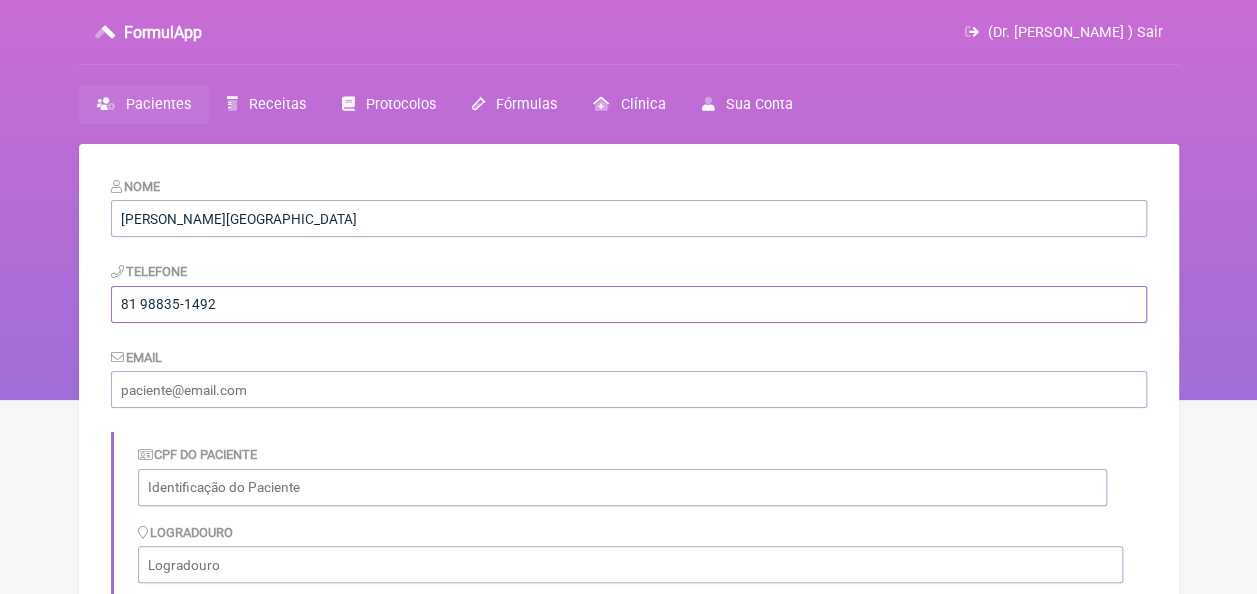type on "81 98835-1492" 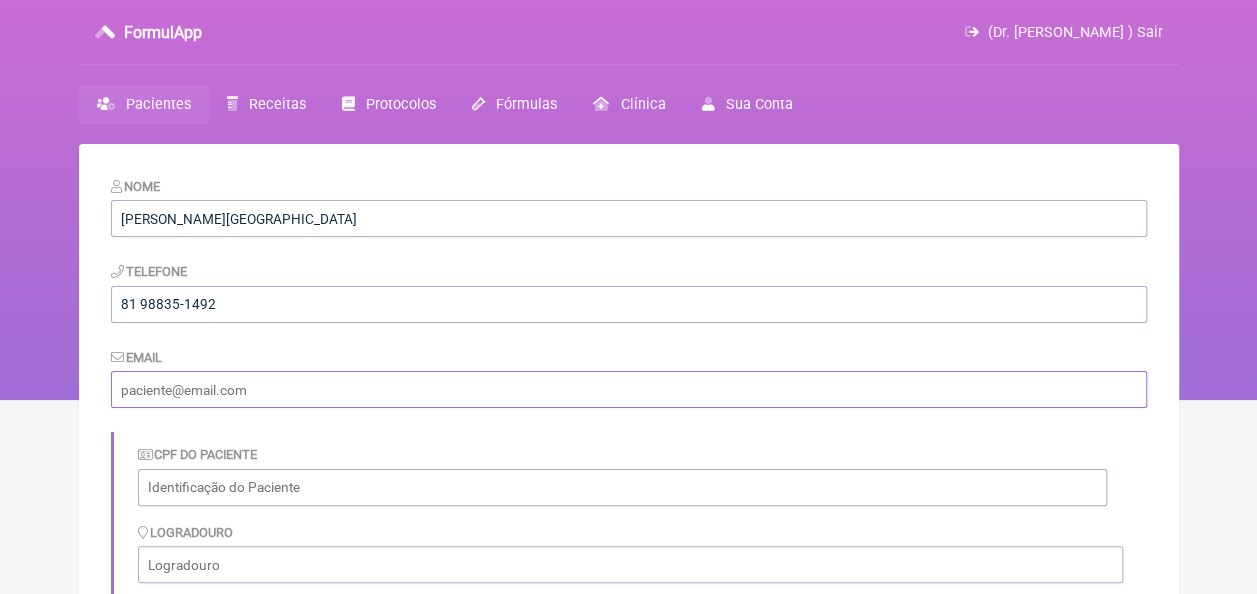 click at bounding box center [629, 389] 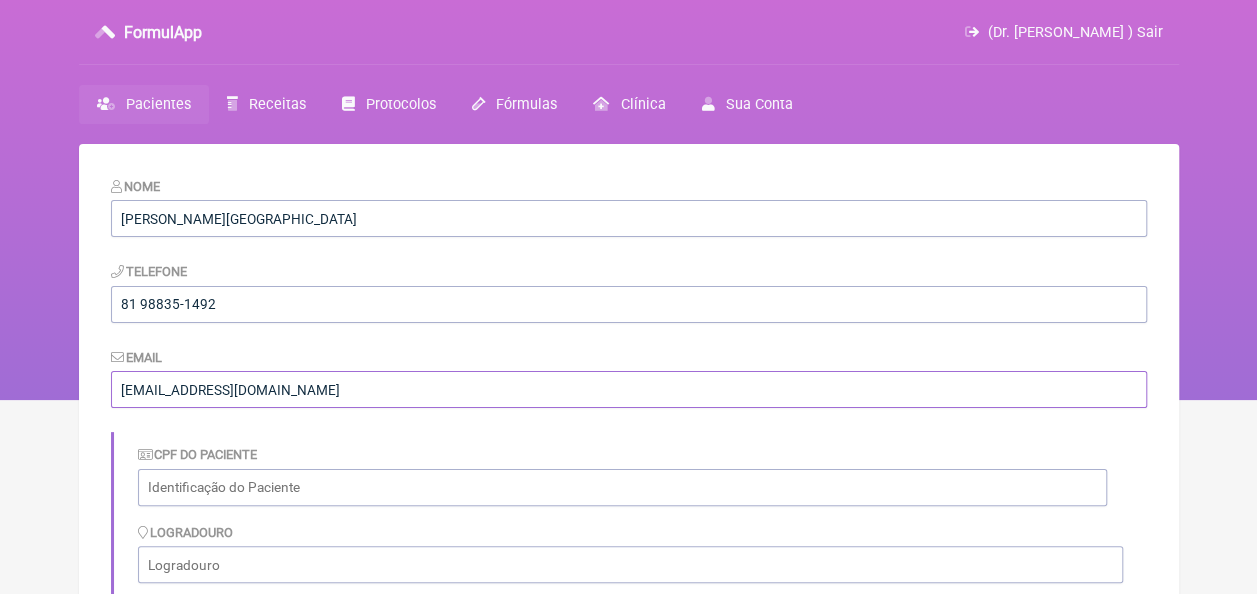 type on "Selecione uma UF" 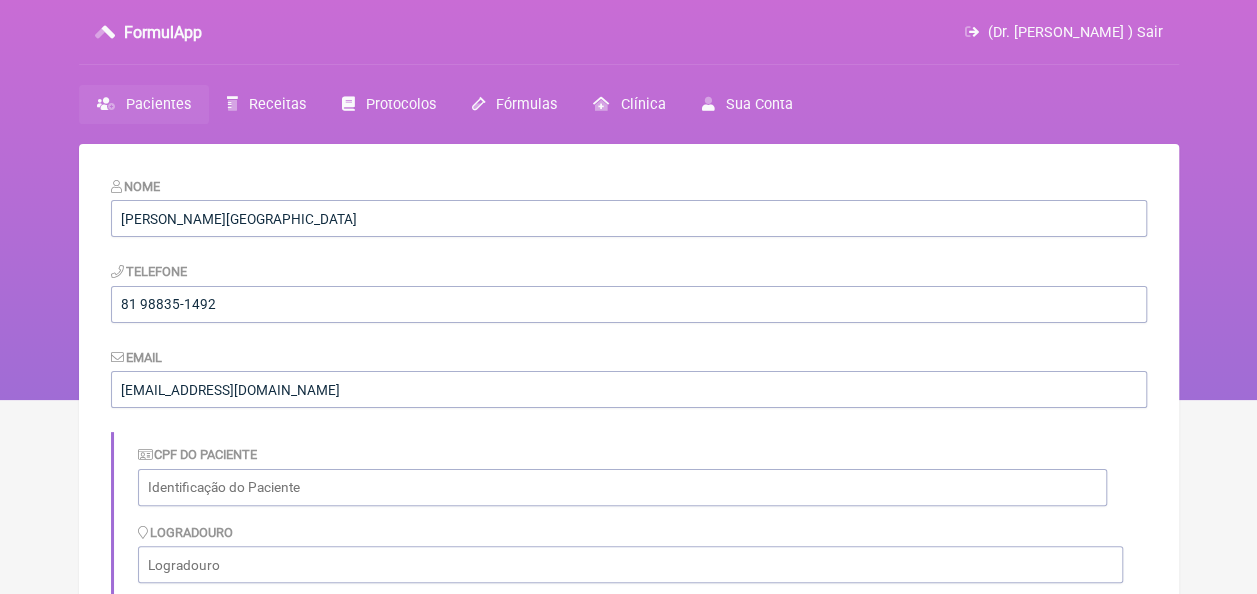 click on "CPF do Paciente" at bounding box center [630, 474] 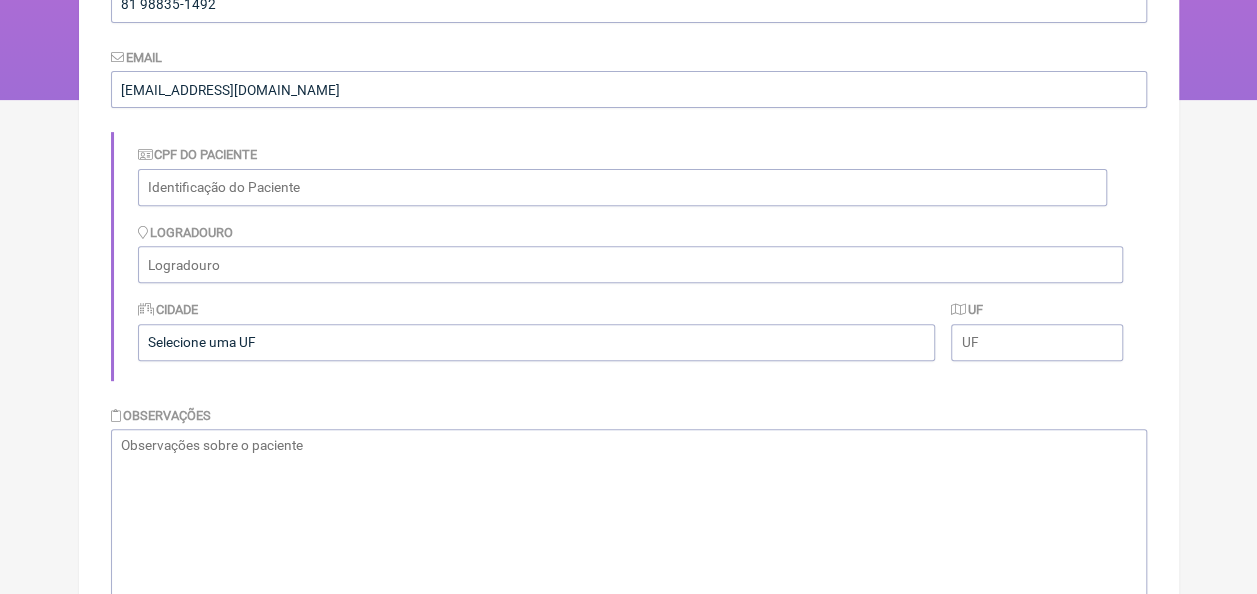 scroll, scrollTop: 400, scrollLeft: 0, axis: vertical 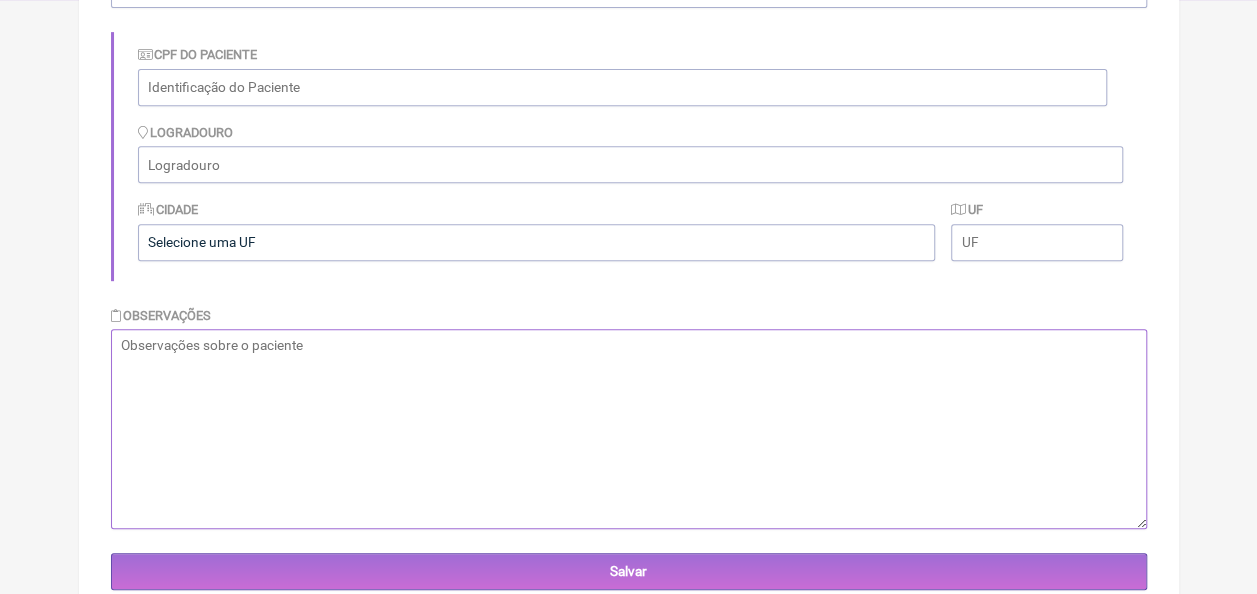 paste on "Altura: 1,70
Kg: 92" 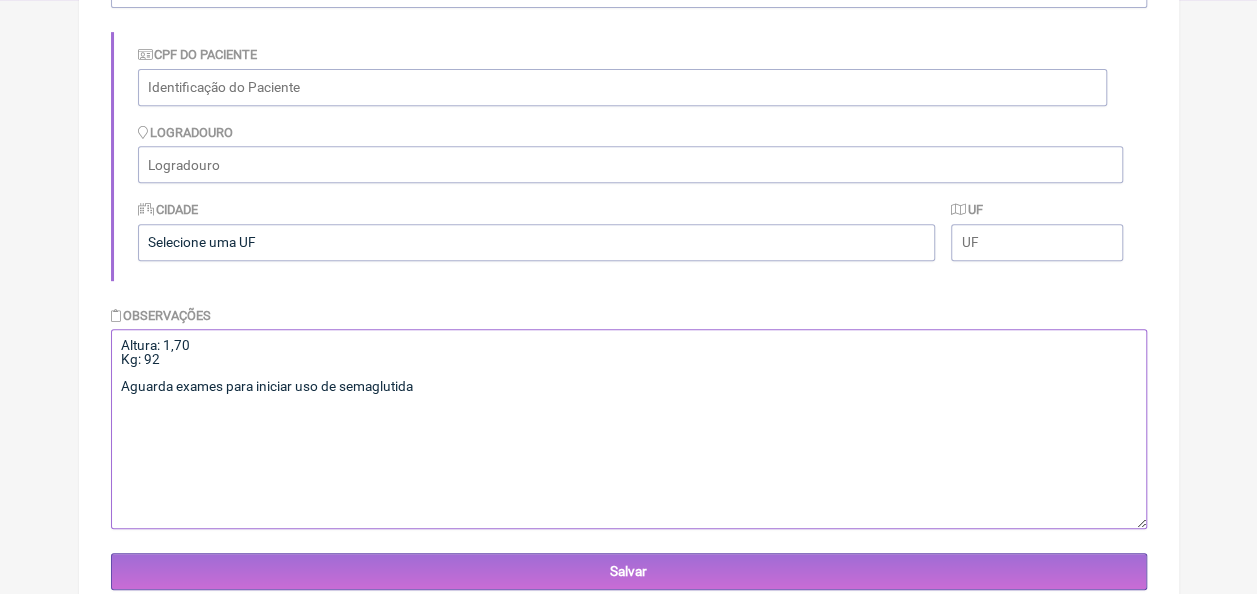 click on "Altura: 1,70
Kg: 92
Aguarda exames para iniciar uso de semaglutida" at bounding box center [629, 429] 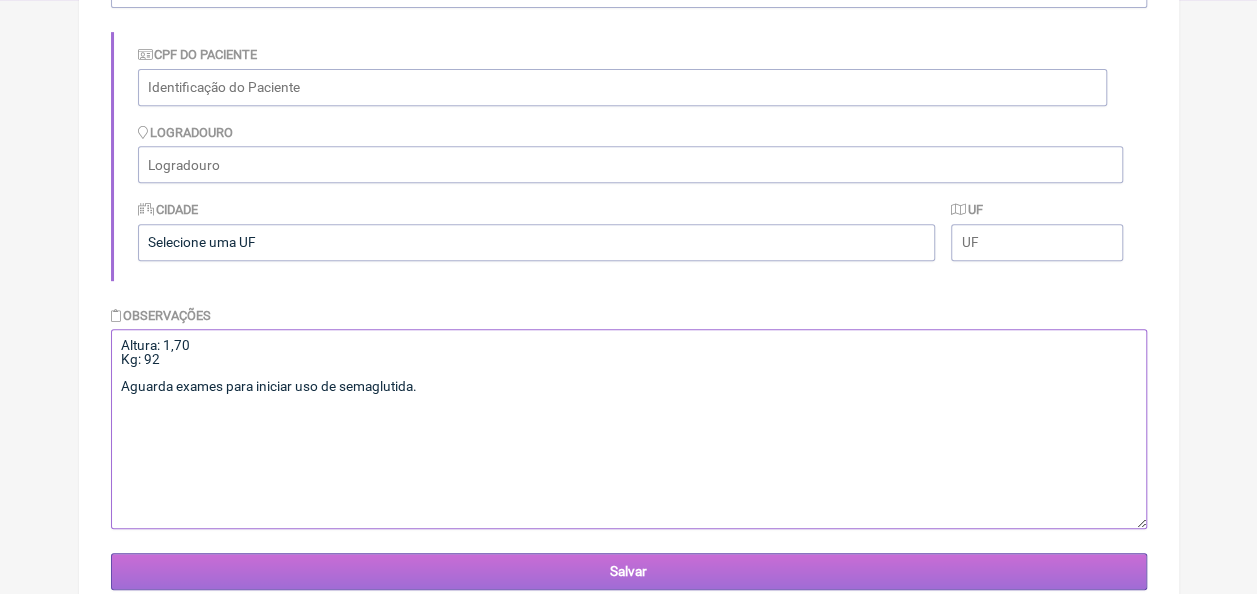 type on "Altura: 1,70
Kg: 92
Aguarda exames para iniciar uso de semaglutida." 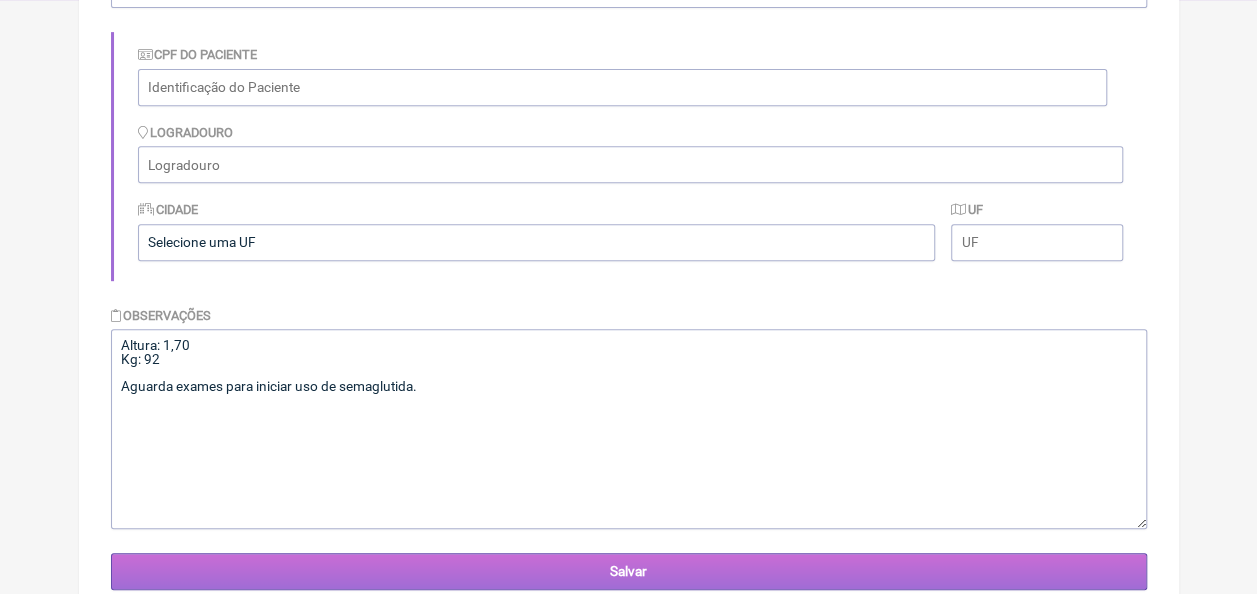 click on "Salvar" at bounding box center [629, 571] 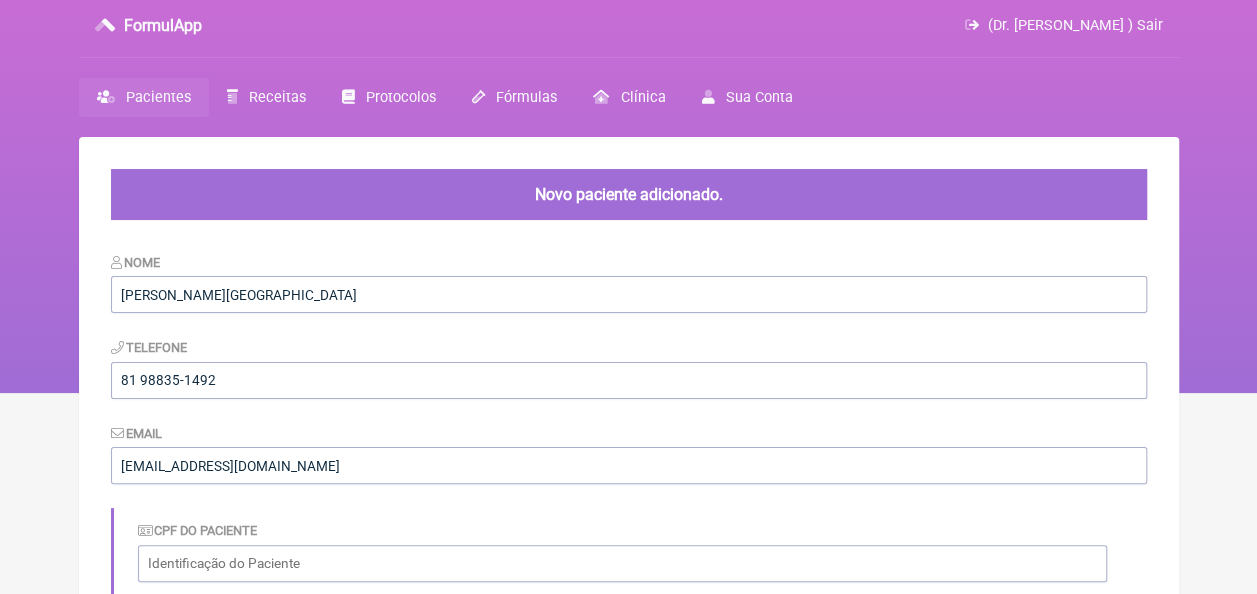 scroll, scrollTop: 0, scrollLeft: 0, axis: both 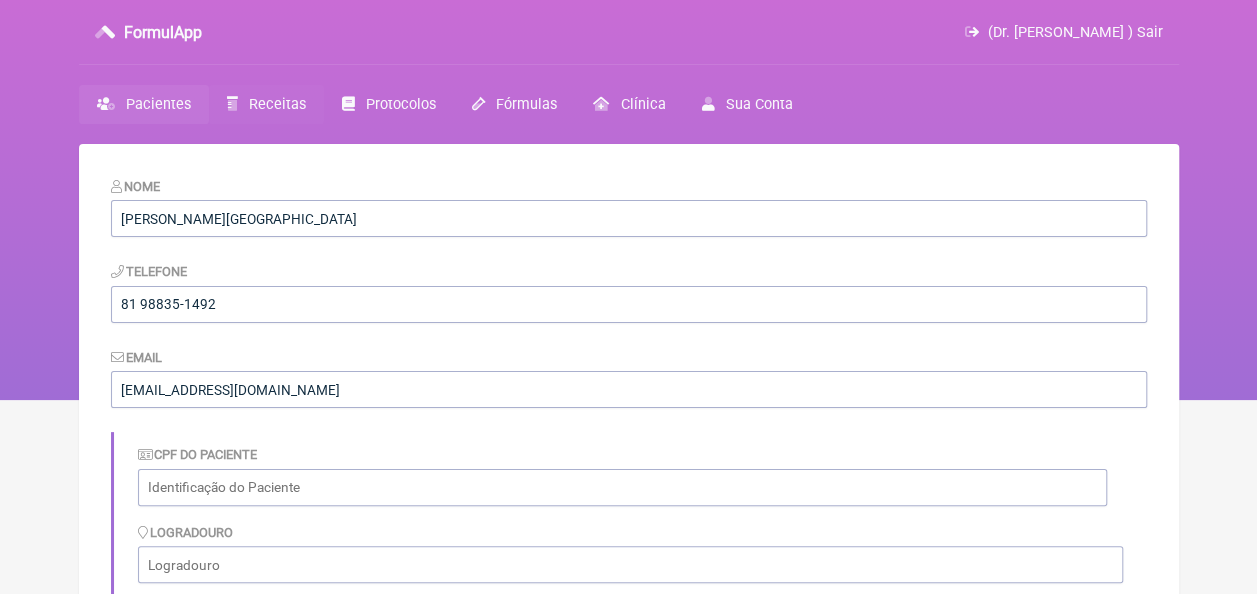 click on "Receitas" at bounding box center [277, 104] 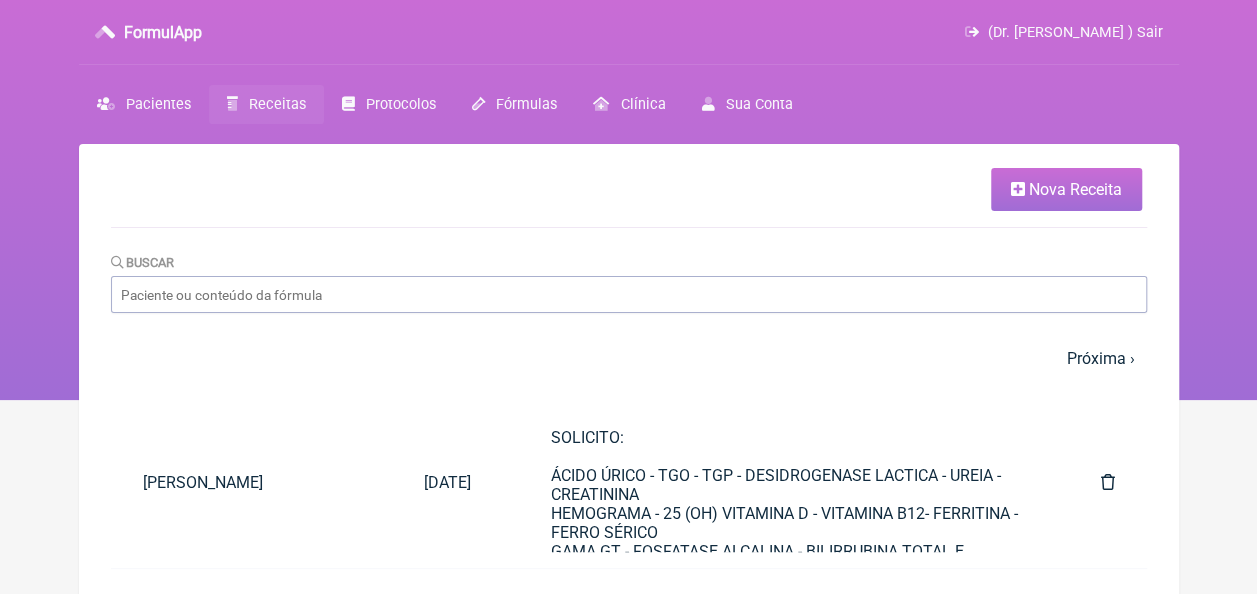 click on "Nova Receita" at bounding box center (1075, 189) 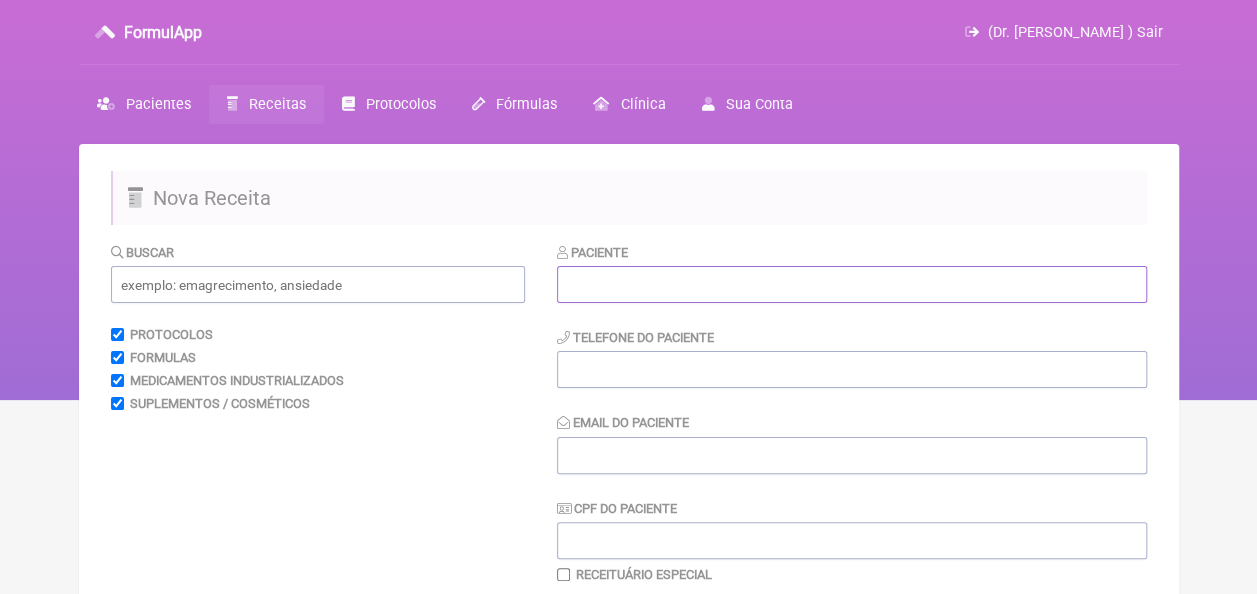 click at bounding box center [852, 284] 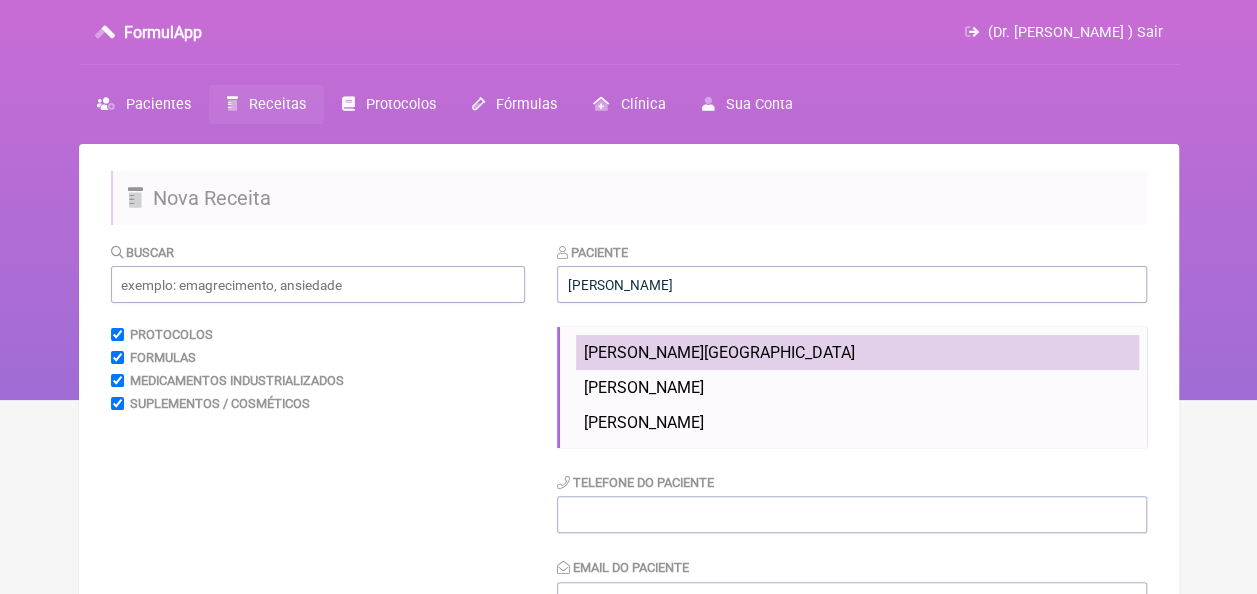 click on "[PERSON_NAME][GEOGRAPHIC_DATA]" at bounding box center [719, 352] 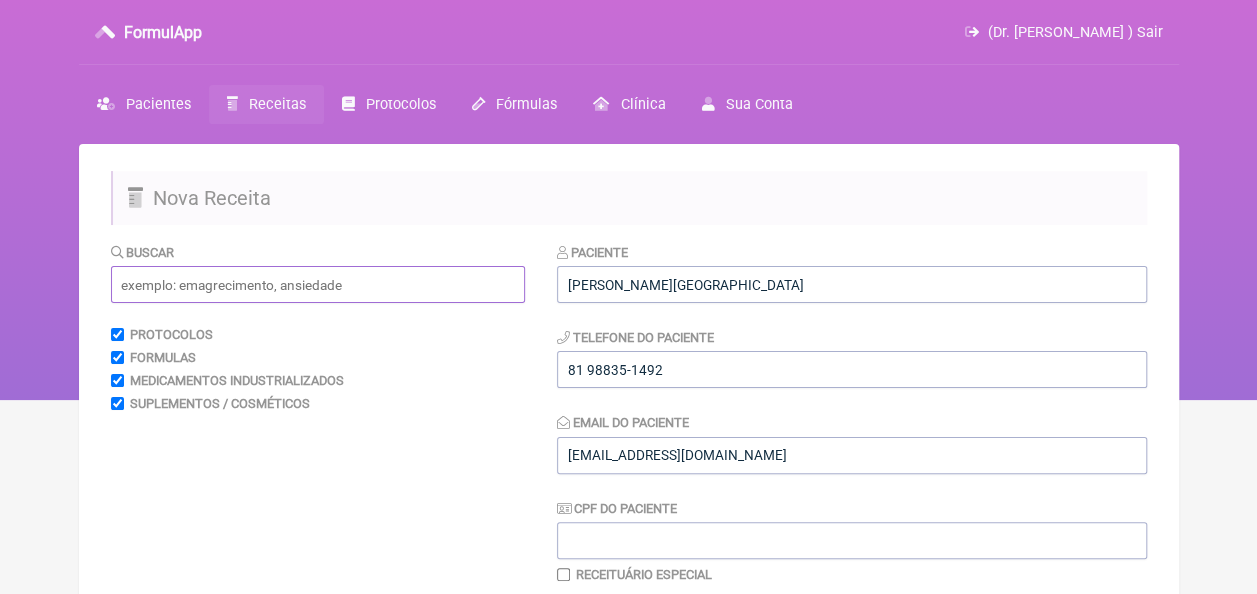 click at bounding box center [318, 284] 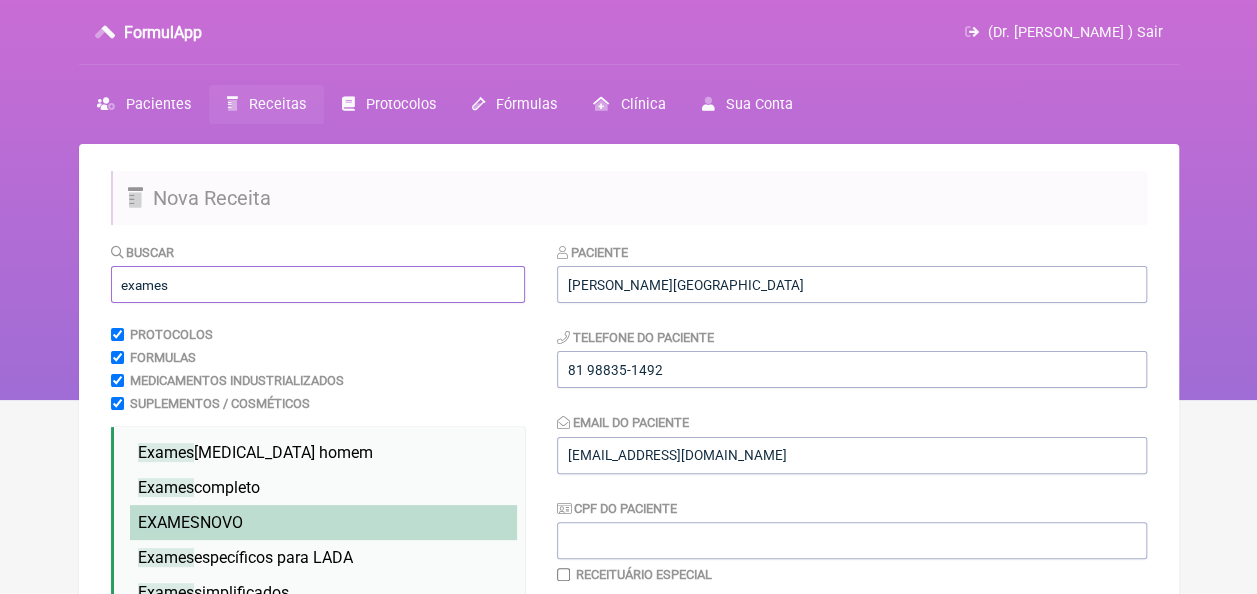 type on "exames" 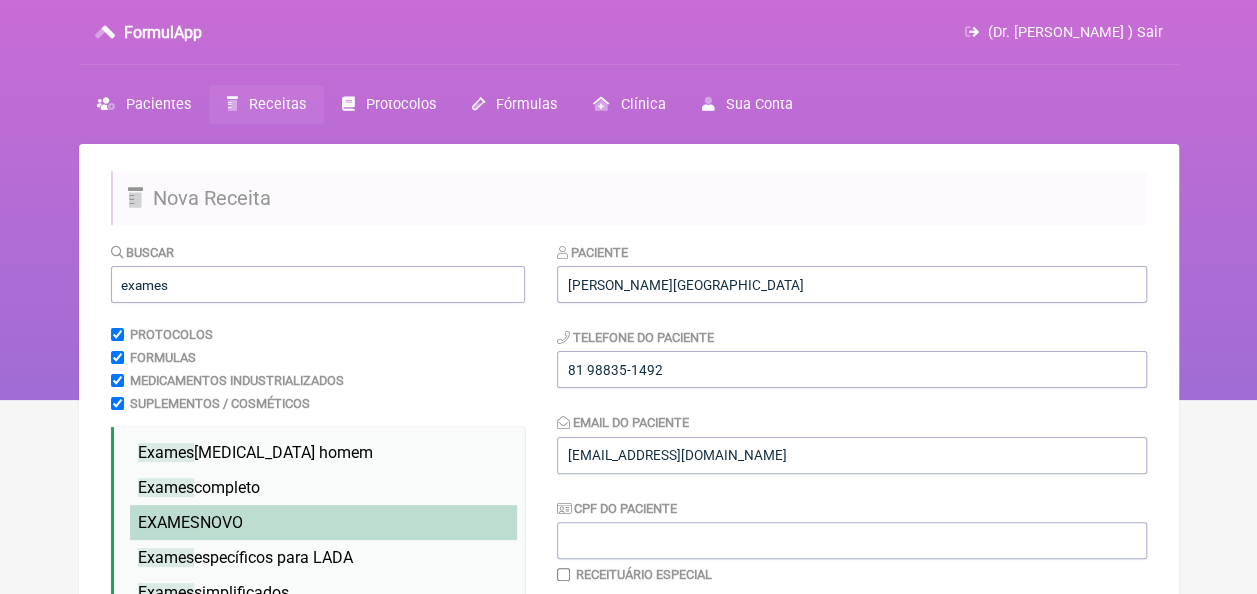 click on "EXAMES  NOVO" at bounding box center (323, 522) 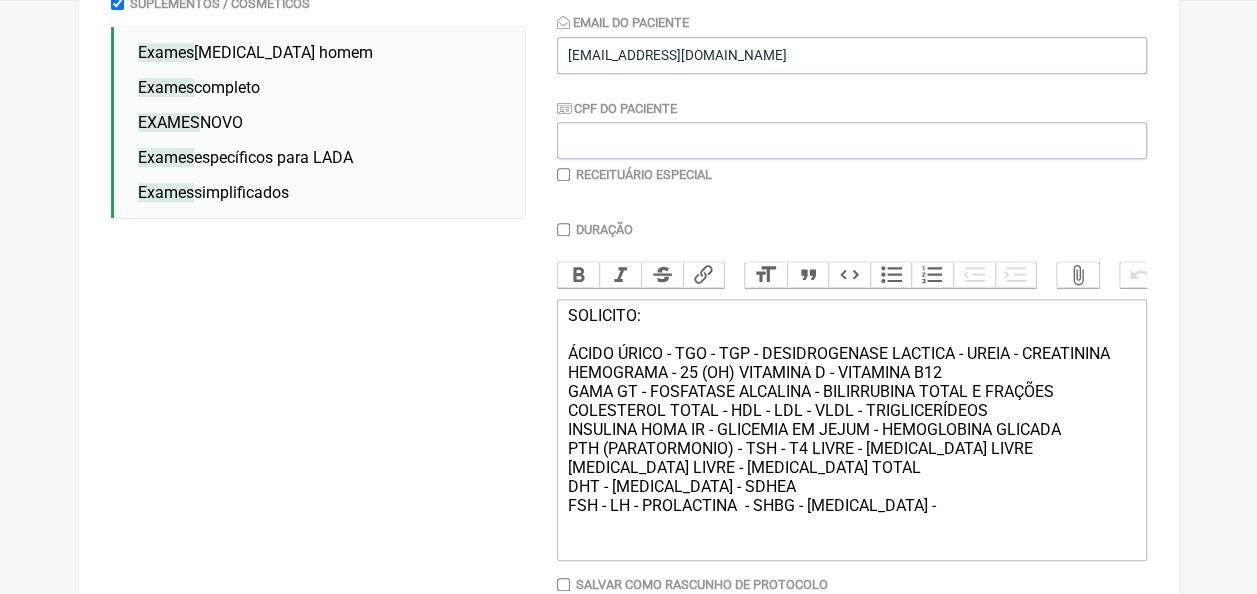 scroll, scrollTop: 528, scrollLeft: 0, axis: vertical 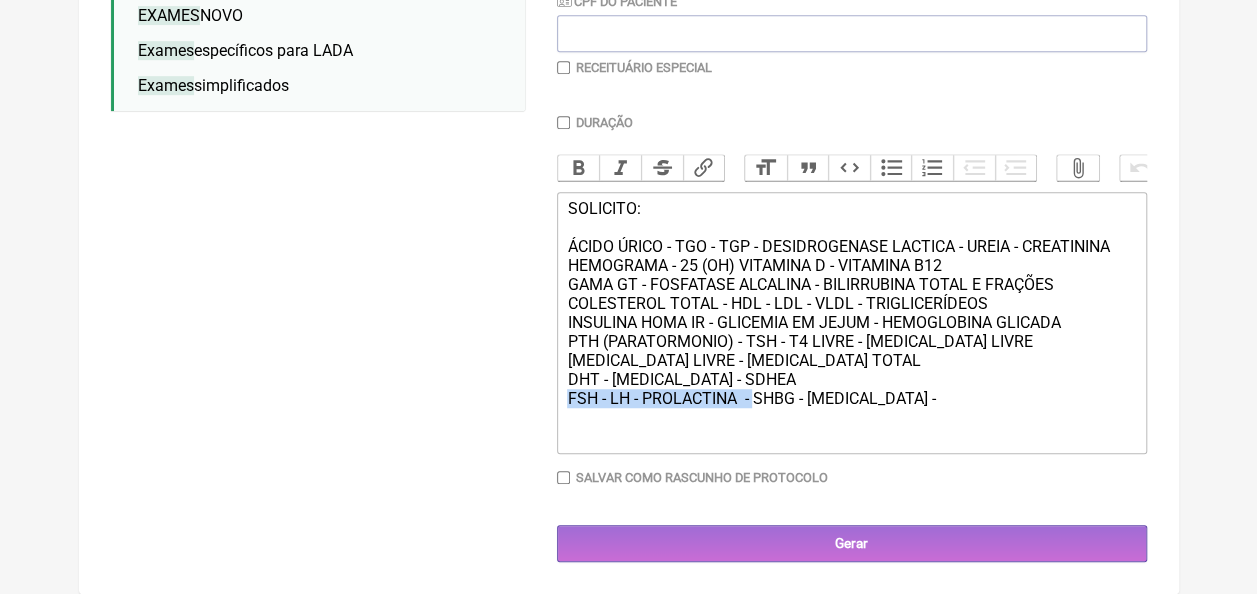 drag, startPoint x: 571, startPoint y: 398, endPoint x: 755, endPoint y: 404, distance: 184.0978 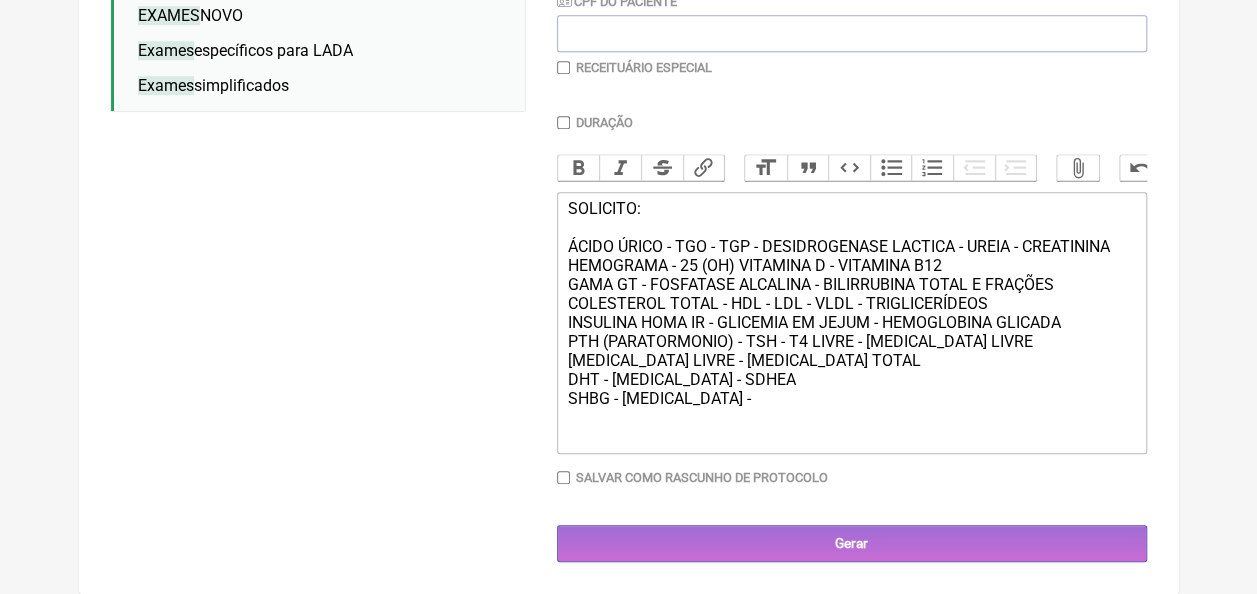 click on "SOLICITO: ÁCIDO ÚRICO - TGO - TGP - DESIDROGENASE LACTICA - UREIA - CREATININA  HEMOGRAMA - 25 (OH) VITAMINA D - VITAMINA B12 GAMA GT - FOSFATASE ALCALINA - BILIRRUBINA TOTAL E FRAÇÕES COLESTEROL TOTAL - HDL - LDL - VLDL - TRIGLICERÍDEOS INSULINA HOMA IR - GLICEMIA EM JEJUM - HEMOGLOBINA GLICADA PTH (PARATORMONIO) - TSH - T4 LIVRE - T3 LIVRE  TESTOSTERONA LIVRE - TESTOSTERONA TOTAL DHT - CORTISOL - SDHEA SHBG - ESTRADIOL -" 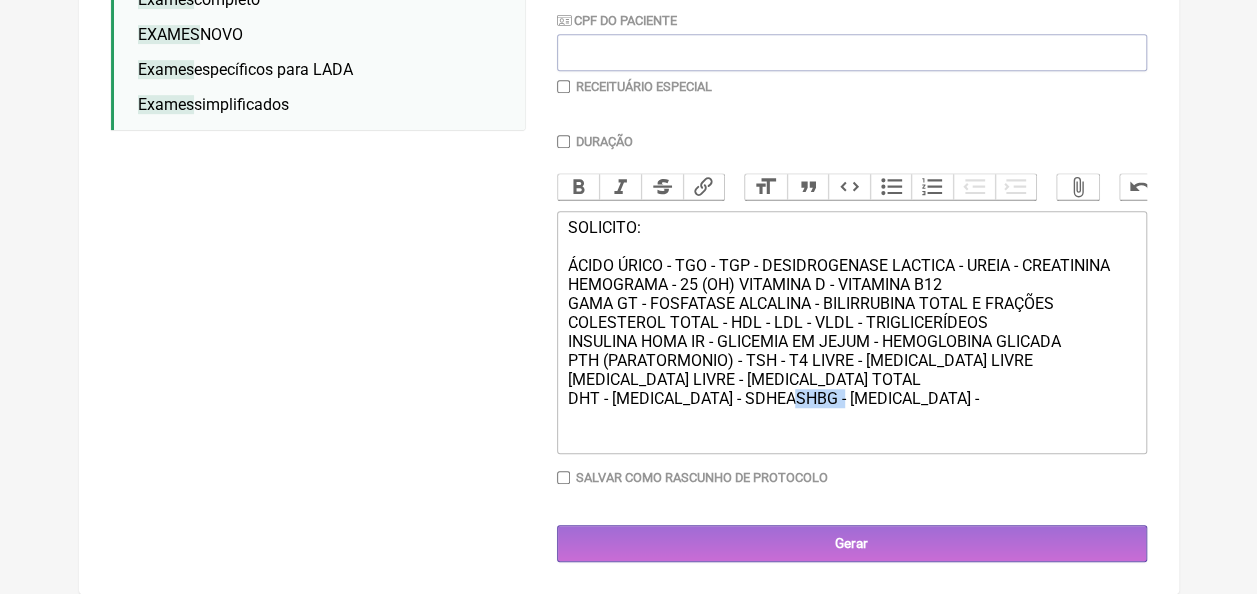 drag, startPoint x: 750, startPoint y: 396, endPoint x: 798, endPoint y: 398, distance: 48.04165 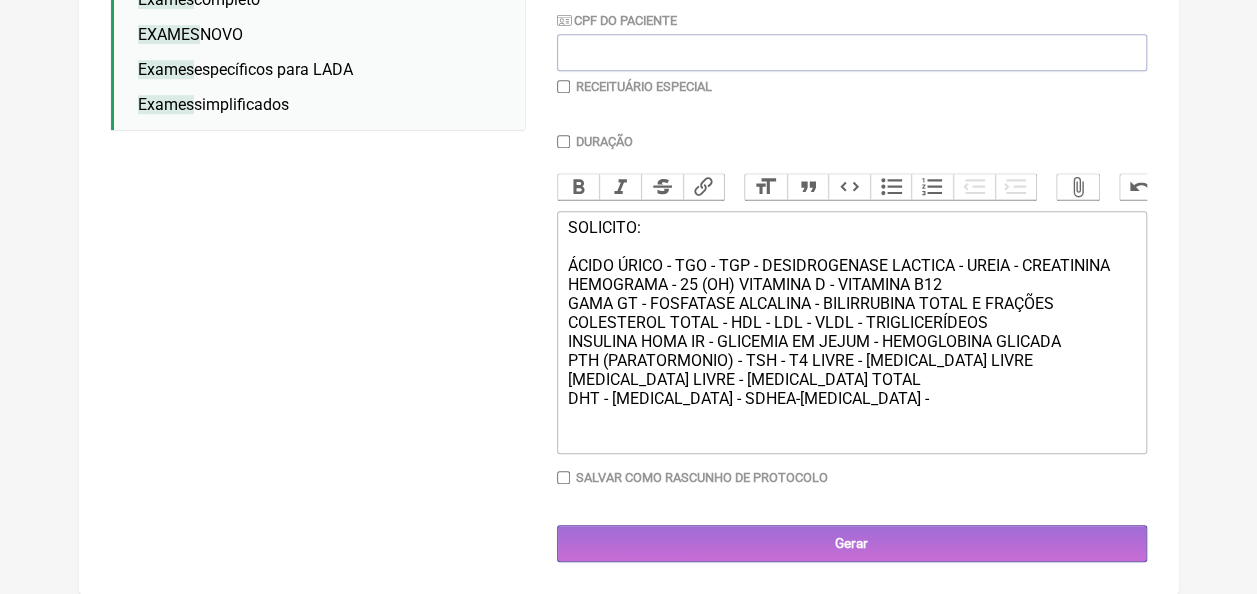 type on "<div>SOLICITO:<br><br>ÁCIDO ÚRICO - TGO - TGP - DESIDROGENASE LACTICA - UREIA - CREATININA&nbsp;<br>HEMOGRAMA - 25 (OH) VITAMINA D - VITAMINA B12<br>GAMA GT - FOSFATASE ALCALINA - BILIRRUBINA TOTAL E FRAÇÕES<br>COLESTEROL TOTAL - HDL - LDL - VLDL - TRIGLICERÍDEOS<br>INSULINA HOMA IR - GLICEMIA EM JEJUM - HEMOGLOBINA GLICADA<br>PTH (PARATORMONIO) - TSH - T4 LIVRE - T3 LIVRE&nbsp;<br>TESTOSTERONA LIVRE - TESTOSTERONA TOTAL<br>DHT - CORTISOL - SDHEA-&nbsp;ESTRADIOL -<br><br><br></div>" 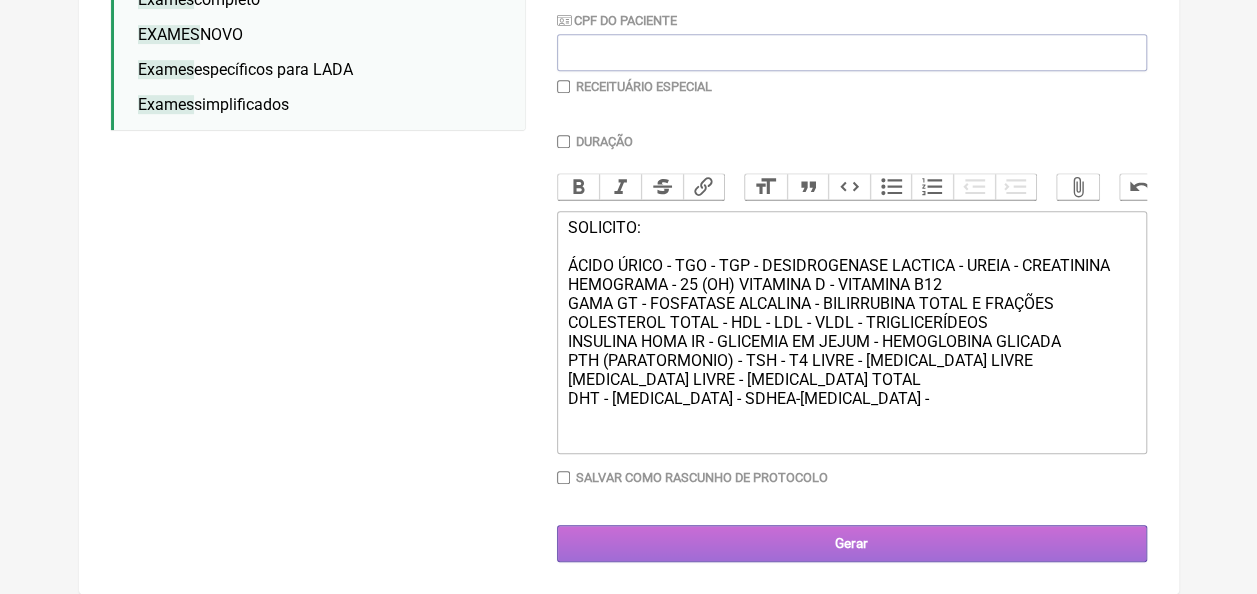 click on "Gerar" at bounding box center (852, 543) 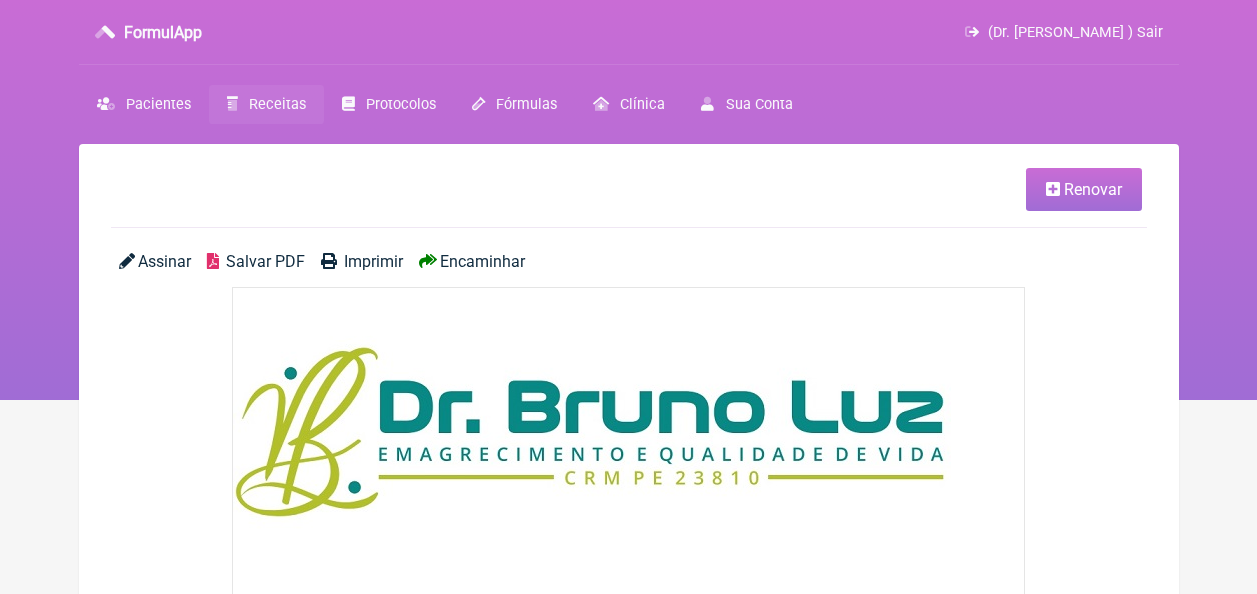 scroll, scrollTop: 0, scrollLeft: 0, axis: both 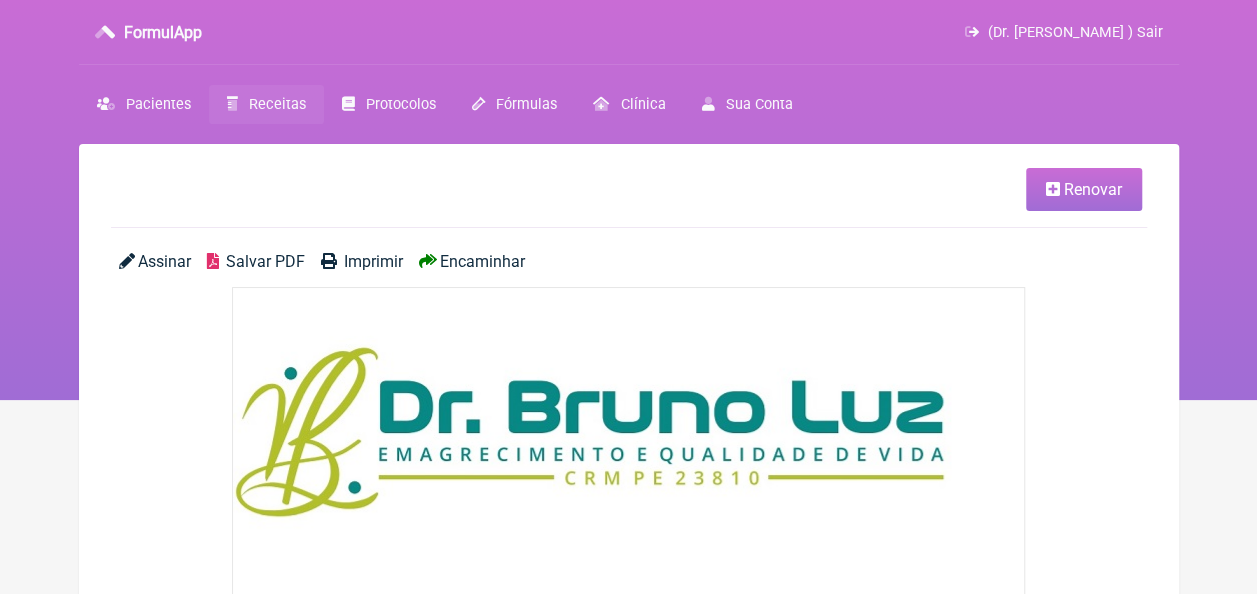 click on "Salvar PDF" at bounding box center (265, 261) 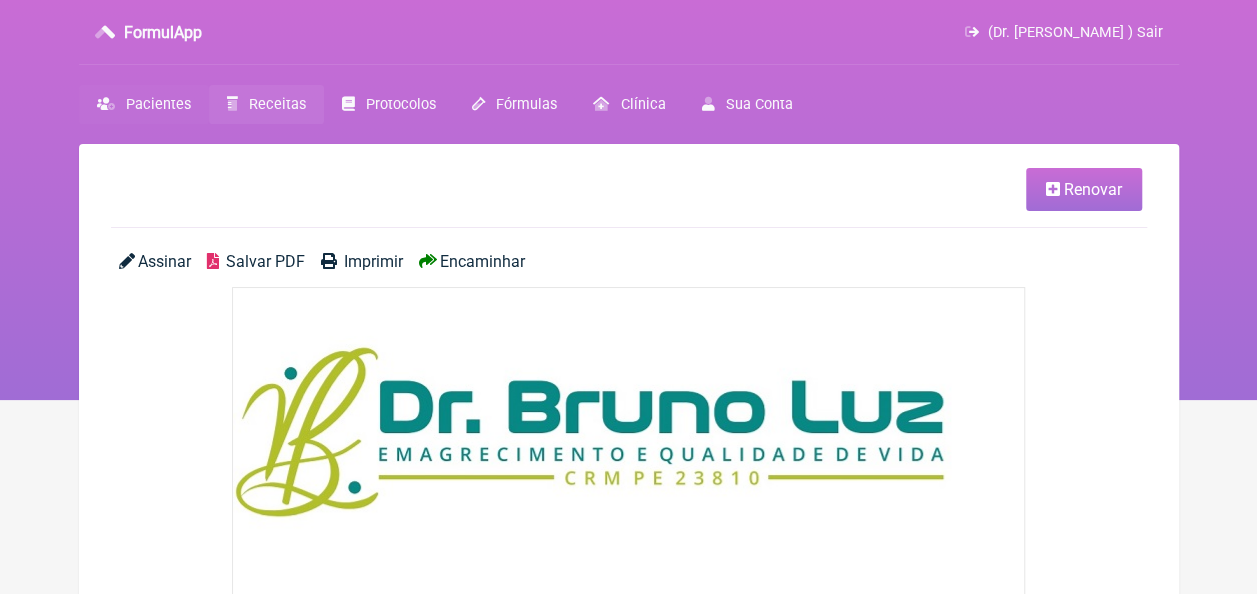 click on "Pacientes" at bounding box center (158, 104) 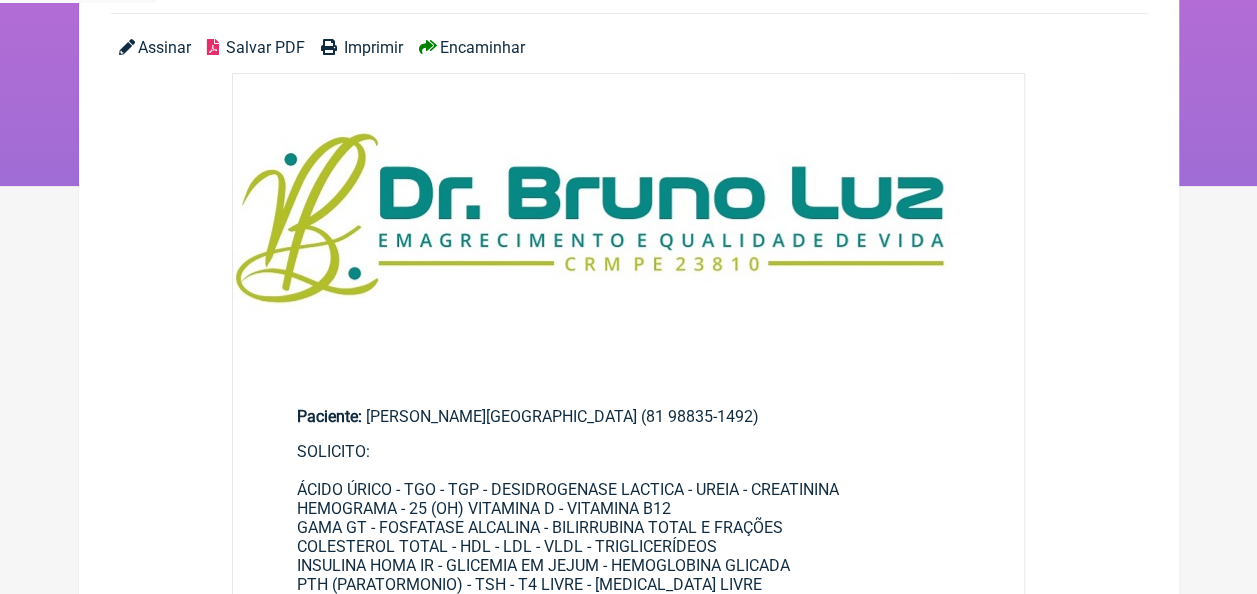 scroll, scrollTop: 0, scrollLeft: 0, axis: both 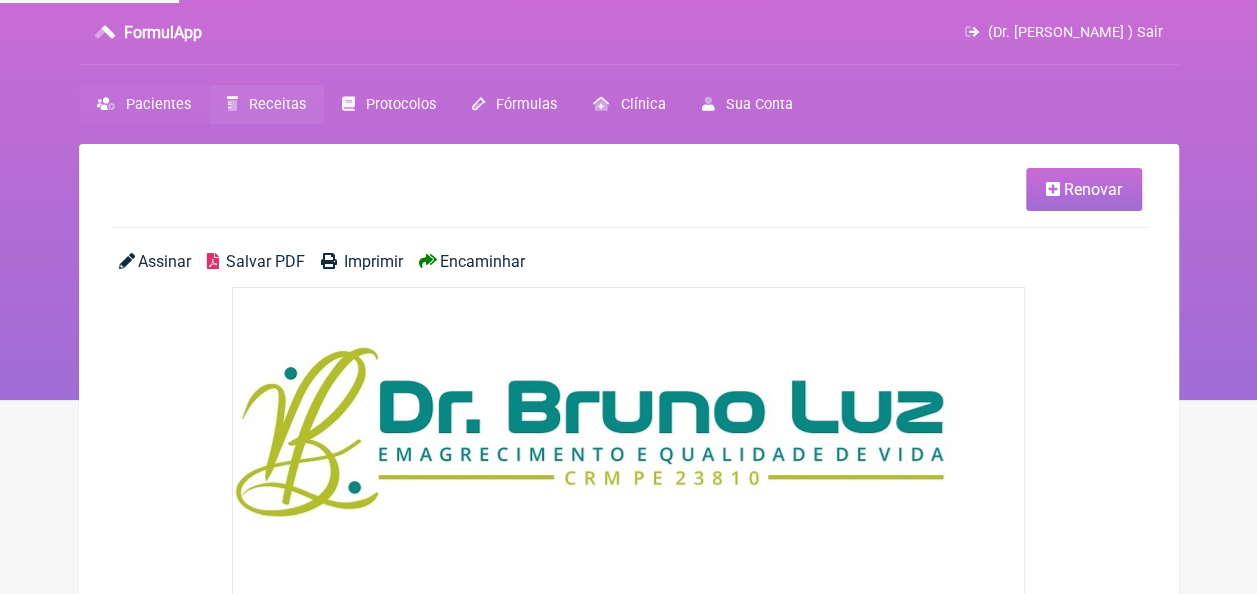 click on "Pacientes" at bounding box center [158, 104] 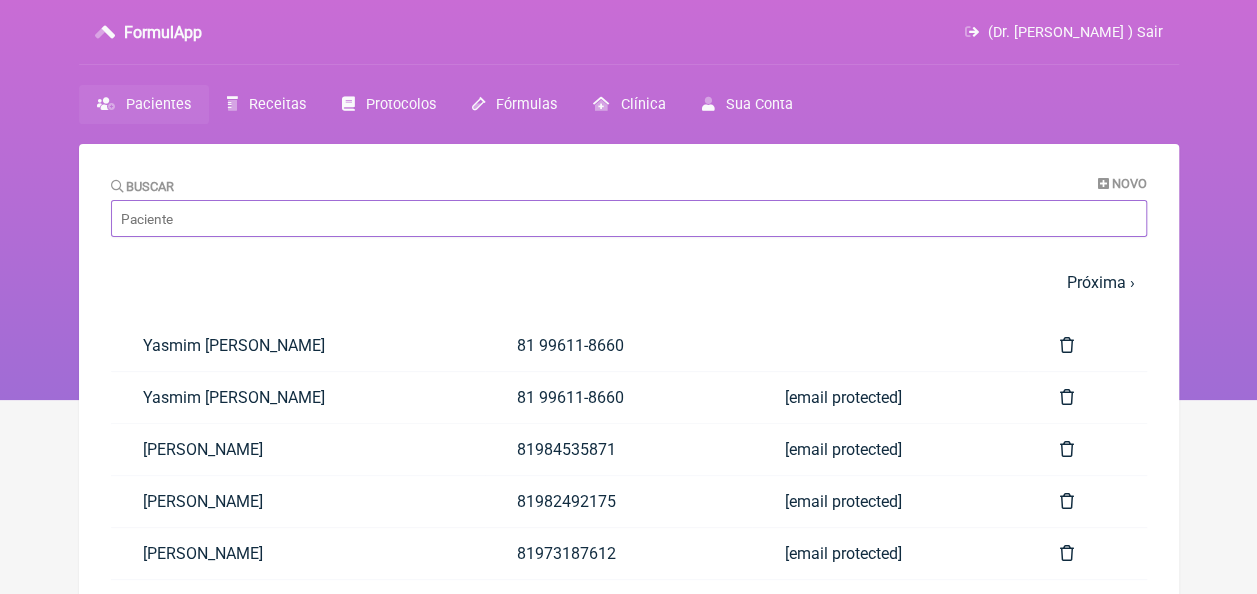 click on "Buscar" at bounding box center [629, 218] 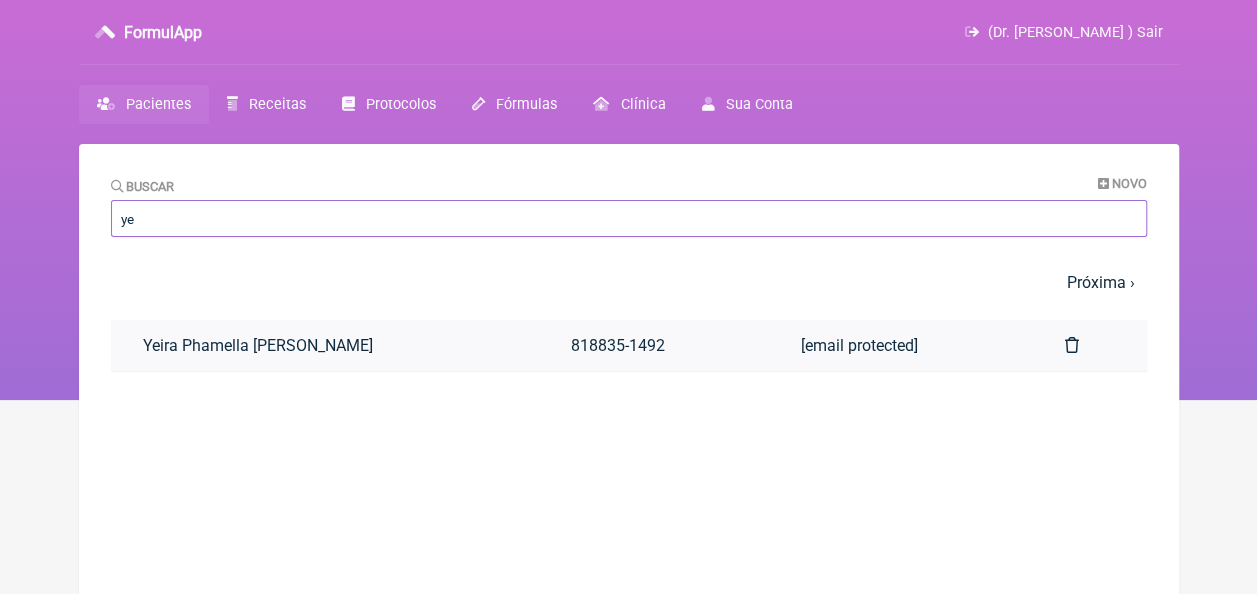 type on "ye" 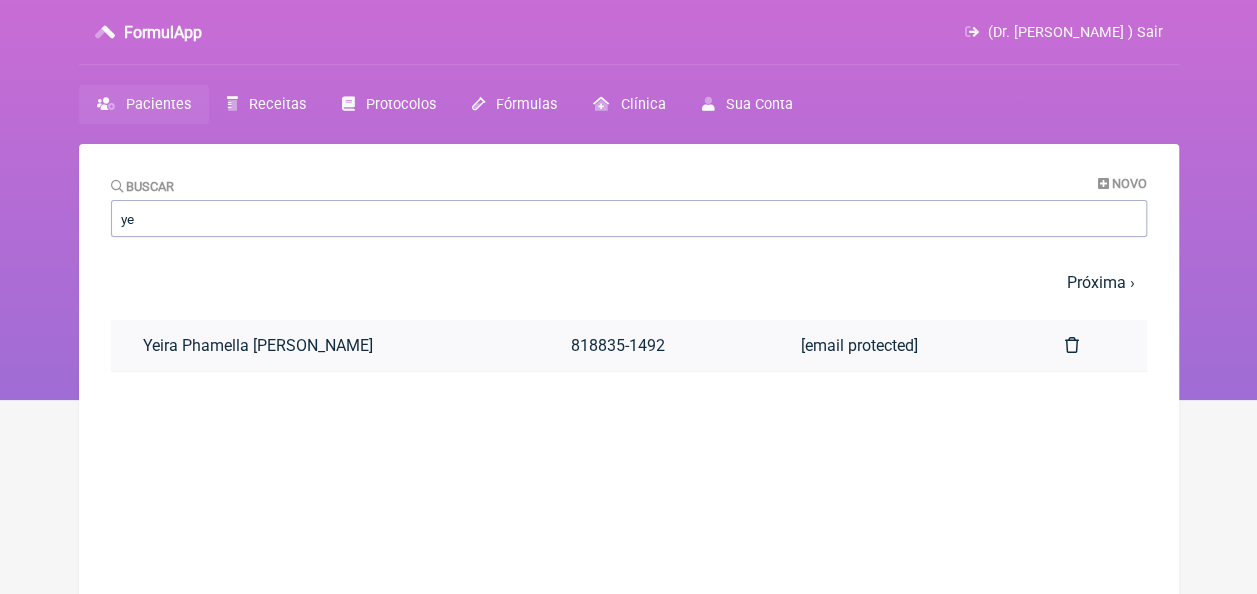 click on "Yeira Phamella Dantas Barreto de Albuquerque" at bounding box center (325, 345) 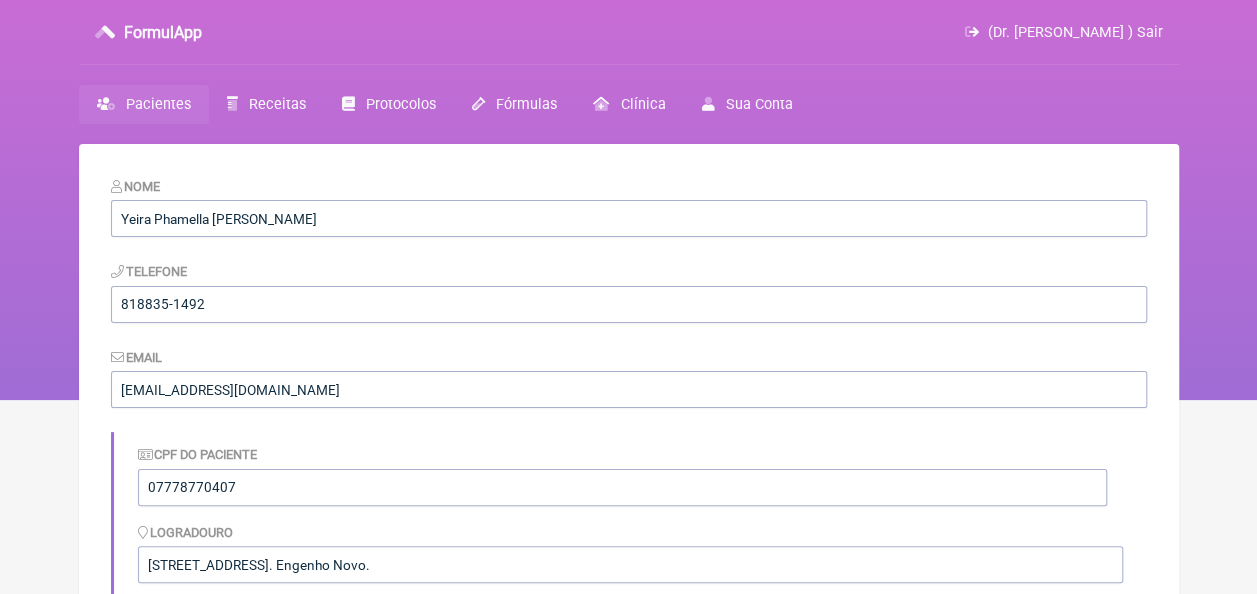 scroll, scrollTop: 500, scrollLeft: 0, axis: vertical 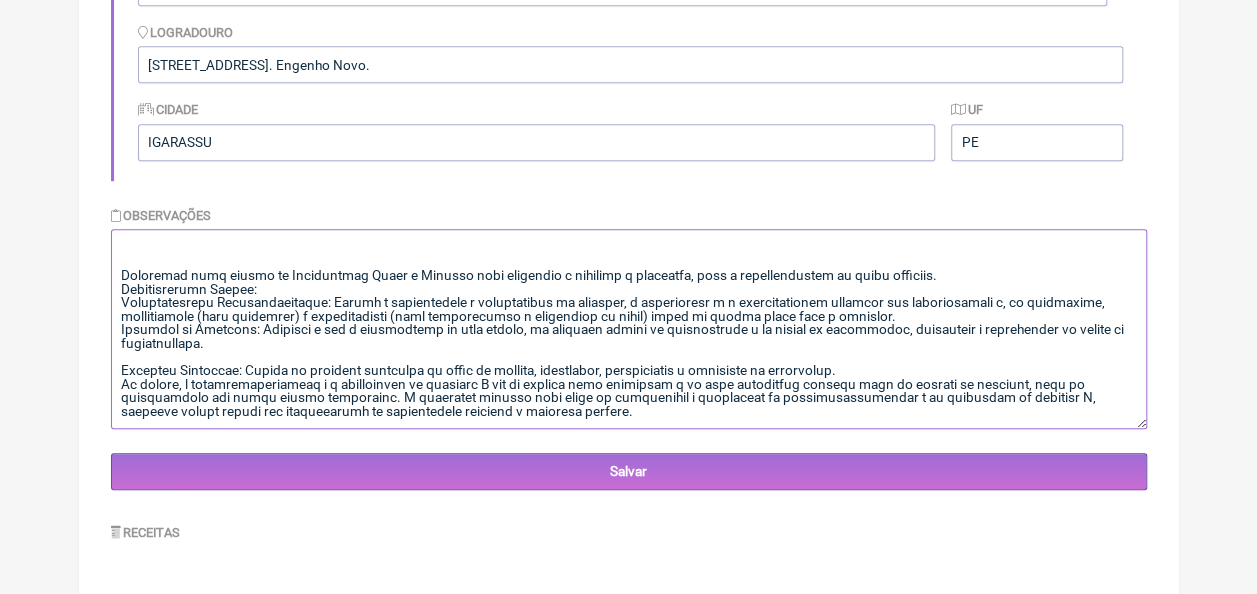 drag, startPoint x: 119, startPoint y: 242, endPoint x: 657, endPoint y: 405, distance: 562.1503 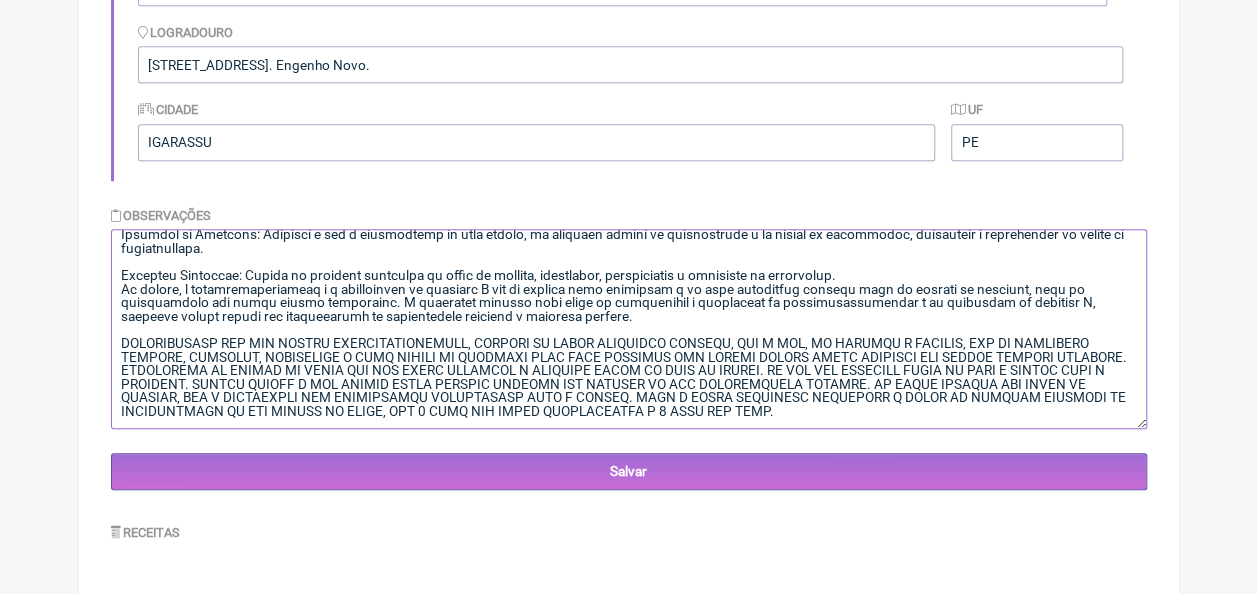 scroll, scrollTop: 3303, scrollLeft: 0, axis: vertical 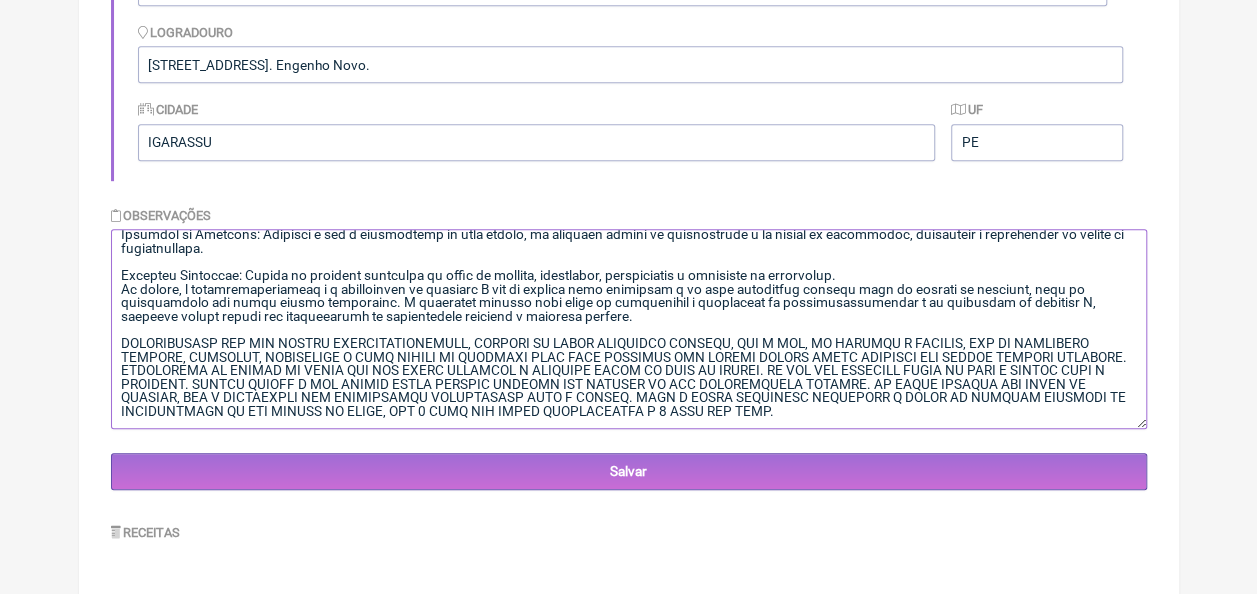 click at bounding box center (629, 329) 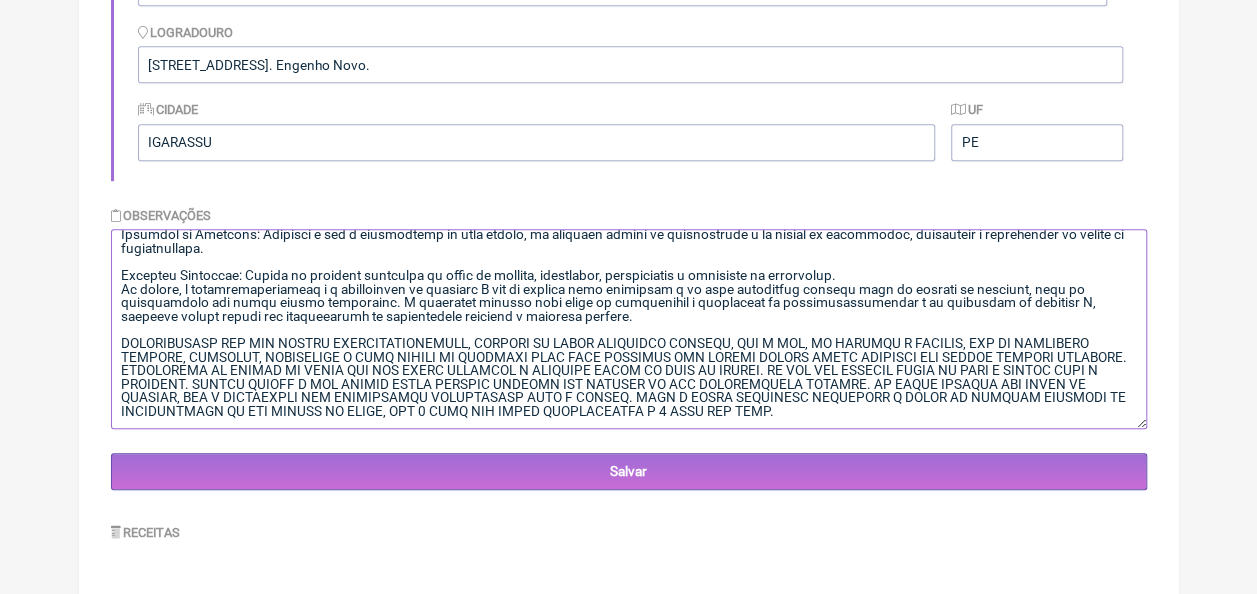 click at bounding box center (629, 329) 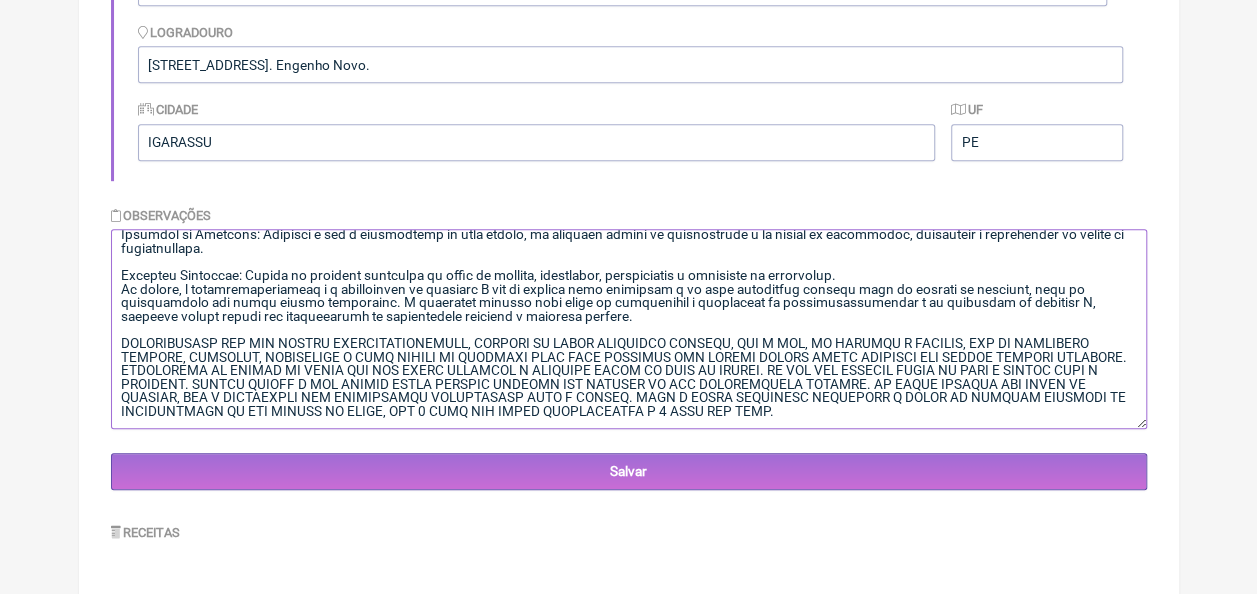 paste on "NTERCALE OS DIAS COM MAIS CARBOIDRATOS PARA QUARTA E SABADO, E CONSTRUA O PLANO DIA A DIA, DE MAIS DE UMA OPÇÃO EM CADA REFEICÃO PRINCIPAL, E REFORCE O VOLUME DIÁRIO DE AGUA NECESSÁRIO PARA O OBJETIVO." 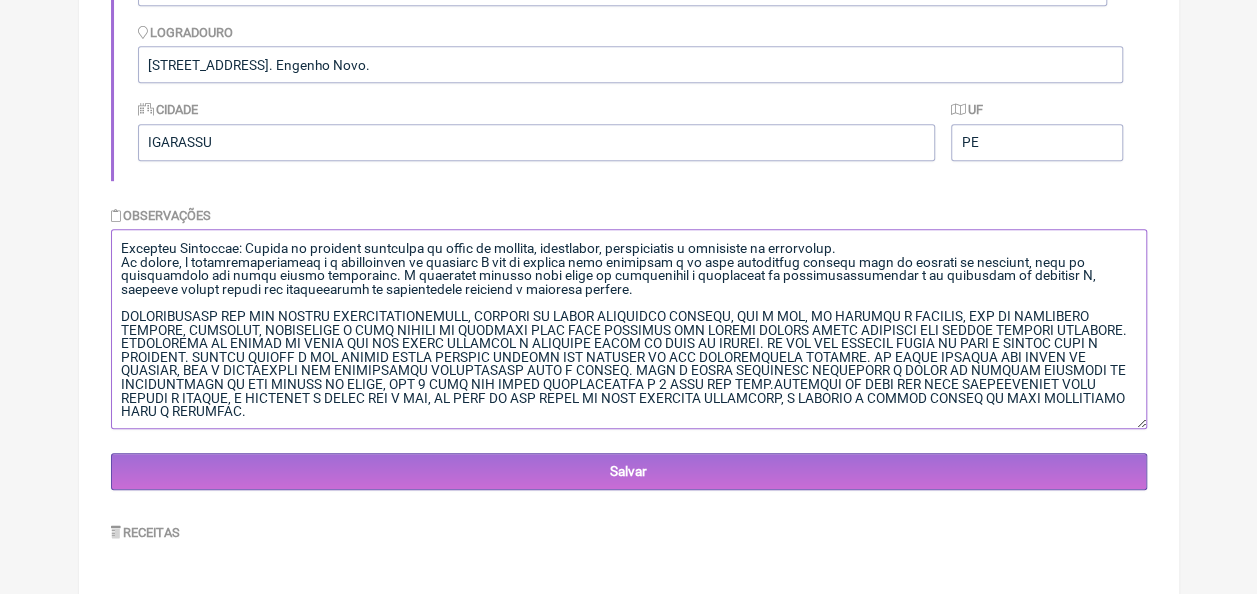 drag, startPoint x: 968, startPoint y: 386, endPoint x: 994, endPoint y: 382, distance: 26.305893 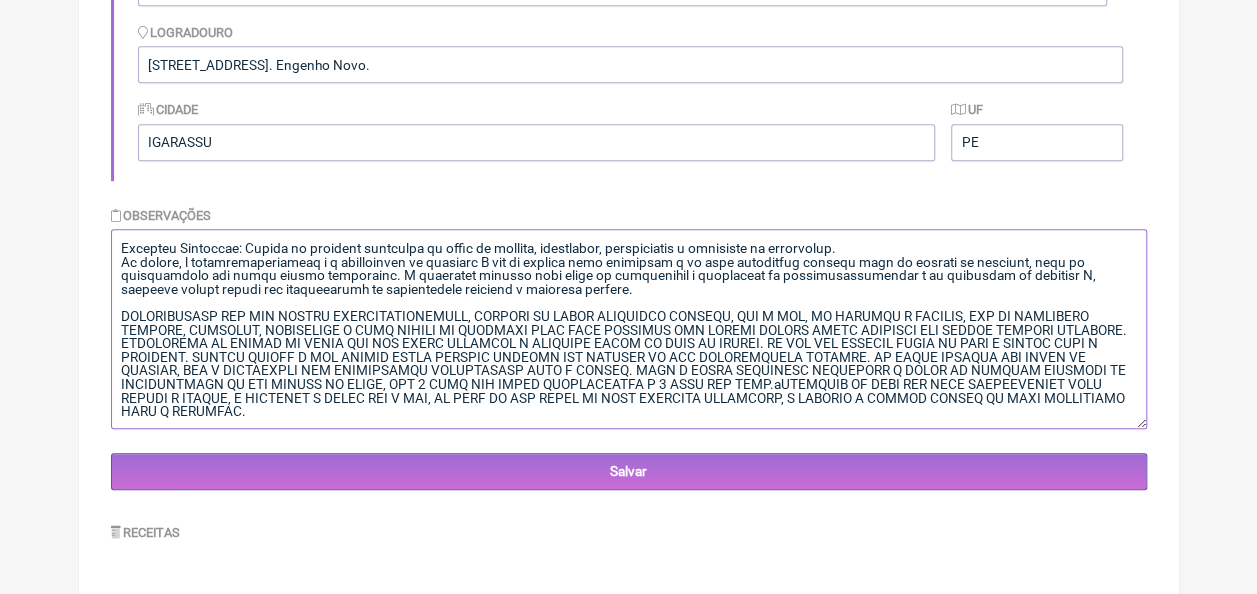click at bounding box center (629, 329) 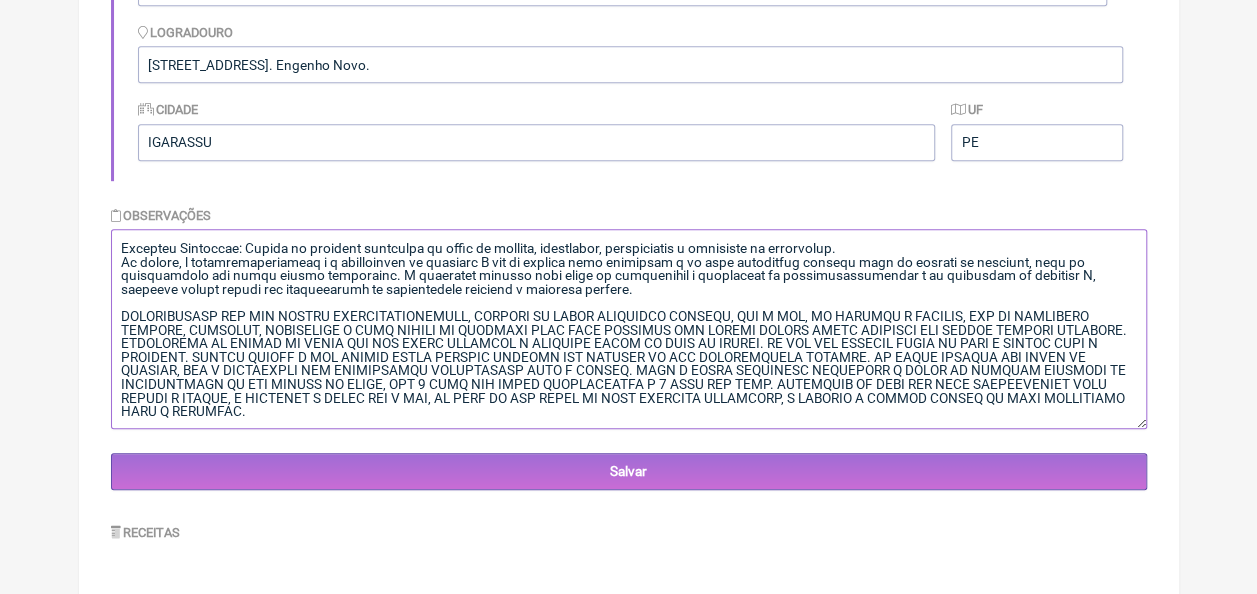 click at bounding box center [629, 329] 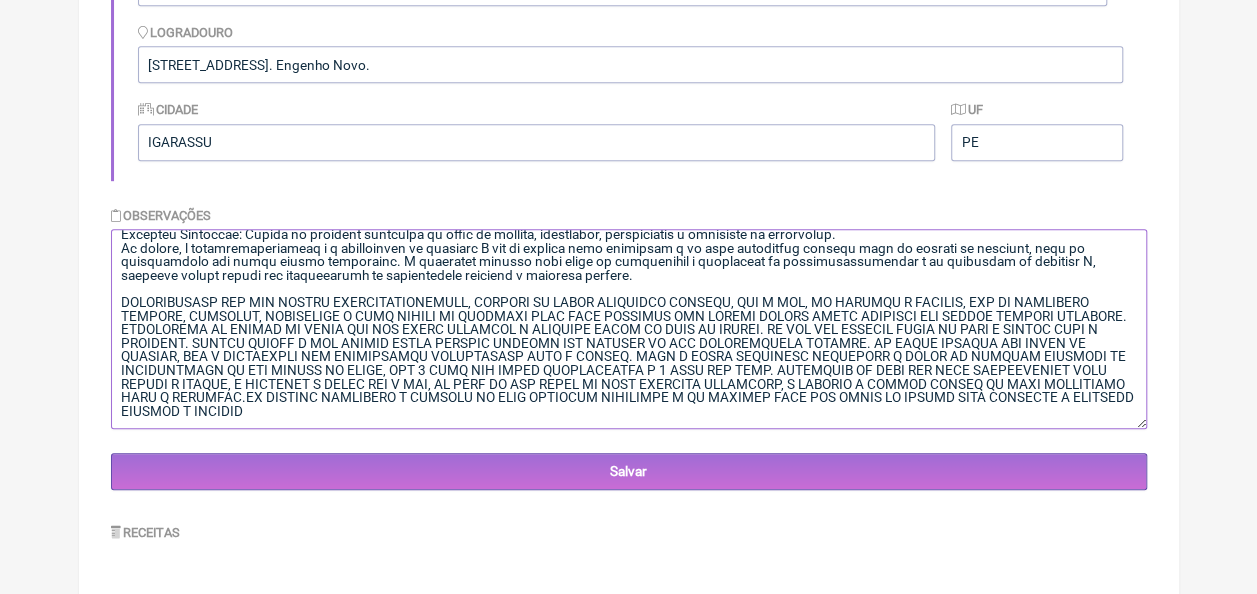 scroll, scrollTop: 3308, scrollLeft: 0, axis: vertical 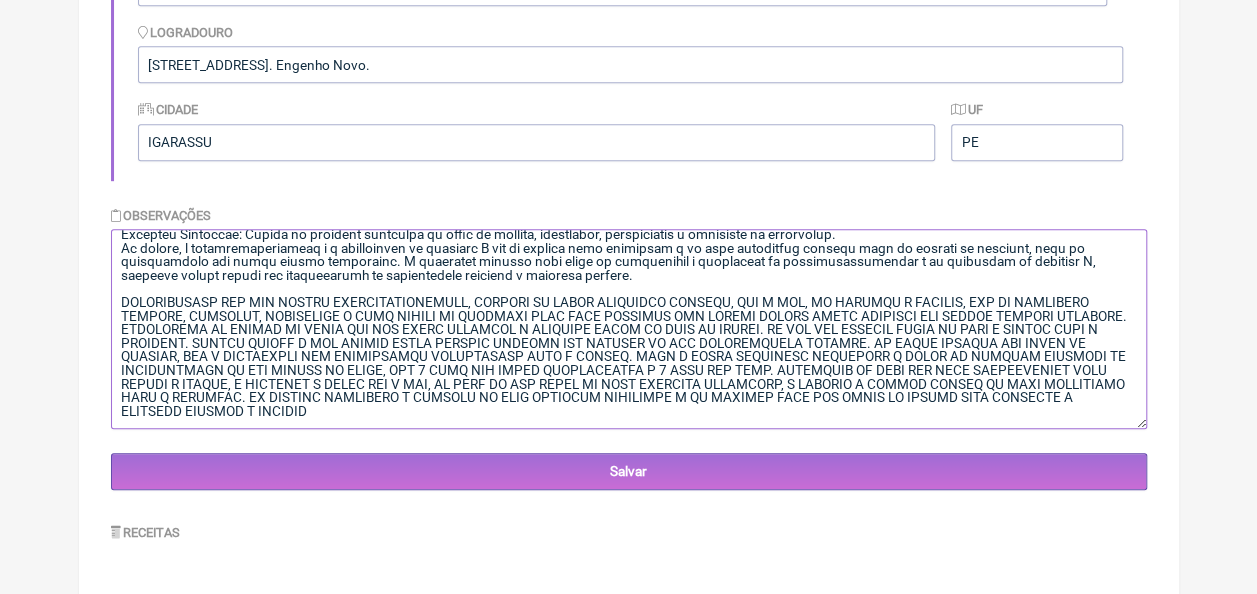 drag, startPoint x: 944, startPoint y: 322, endPoint x: 965, endPoint y: 312, distance: 23.259407 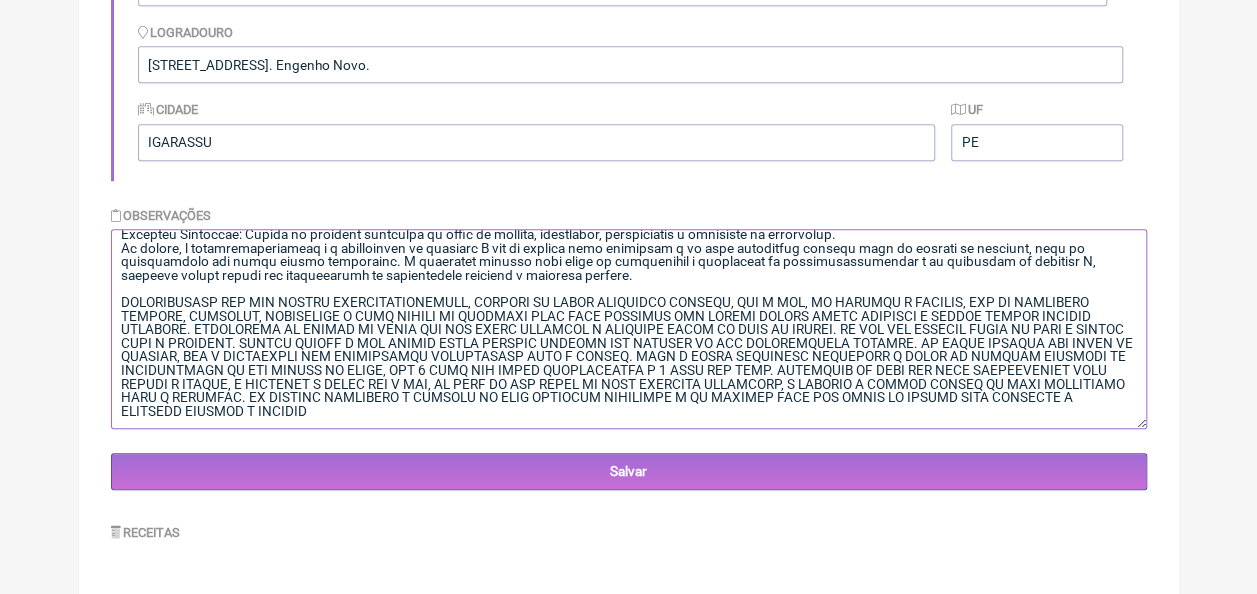 drag, startPoint x: 1044, startPoint y: 327, endPoint x: 986, endPoint y: 330, distance: 58.077534 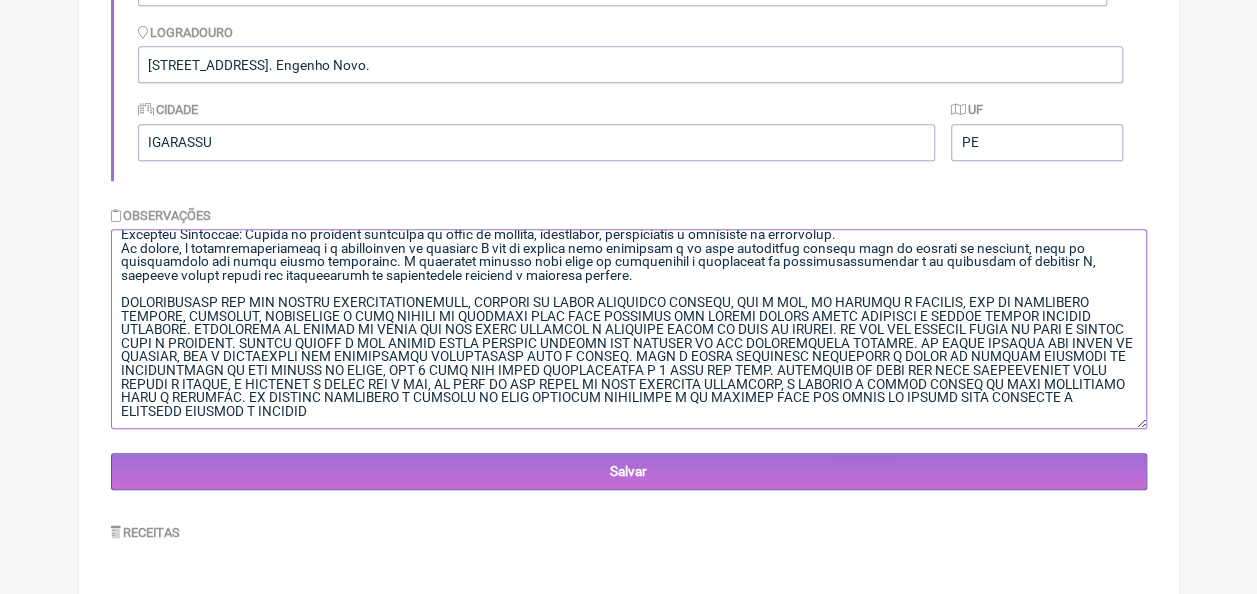 click at bounding box center (629, 329) 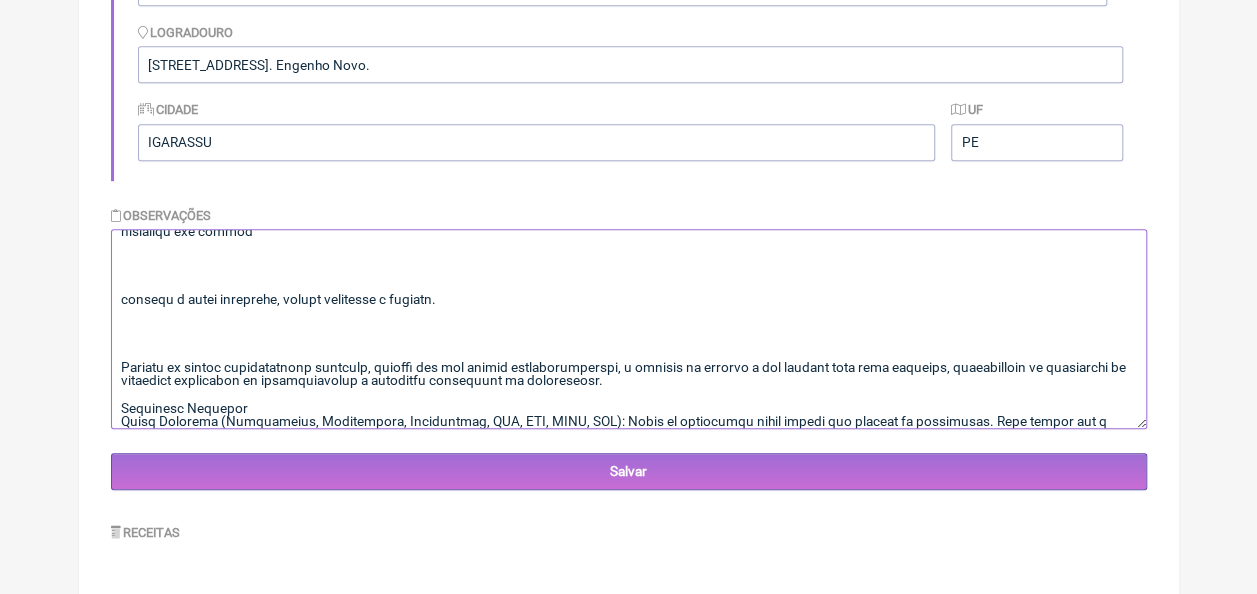 scroll, scrollTop: 0, scrollLeft: 0, axis: both 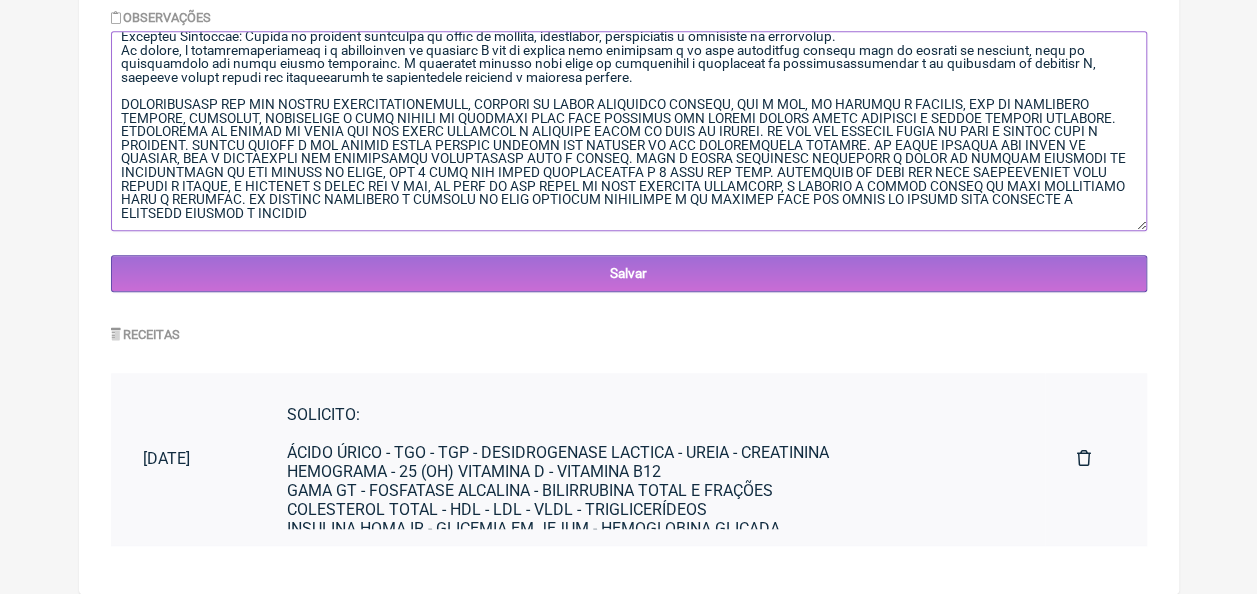 drag, startPoint x: 115, startPoint y: 244, endPoint x: 660, endPoint y: 418, distance: 572.10223 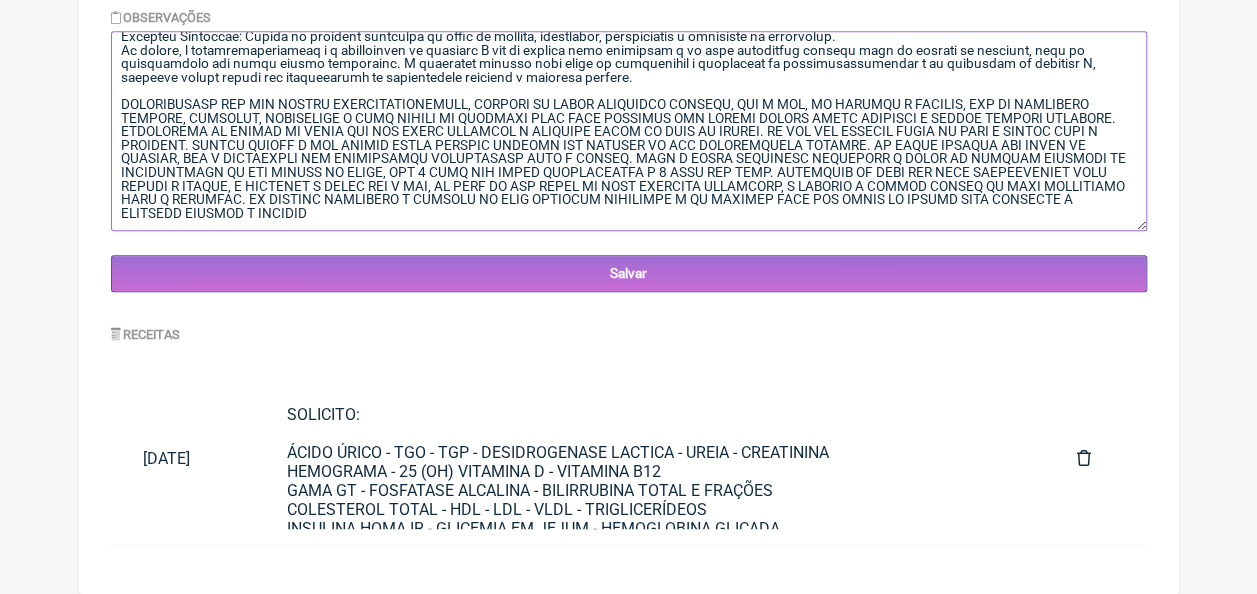 click at bounding box center [629, 131] 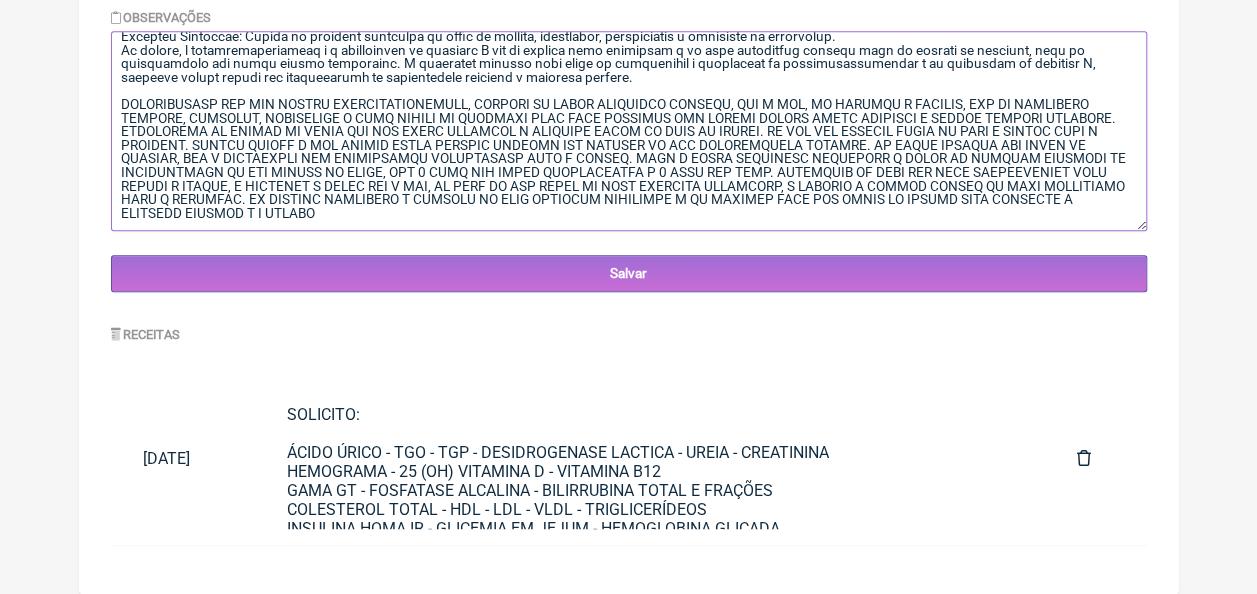 scroll, scrollTop: 3344, scrollLeft: 0, axis: vertical 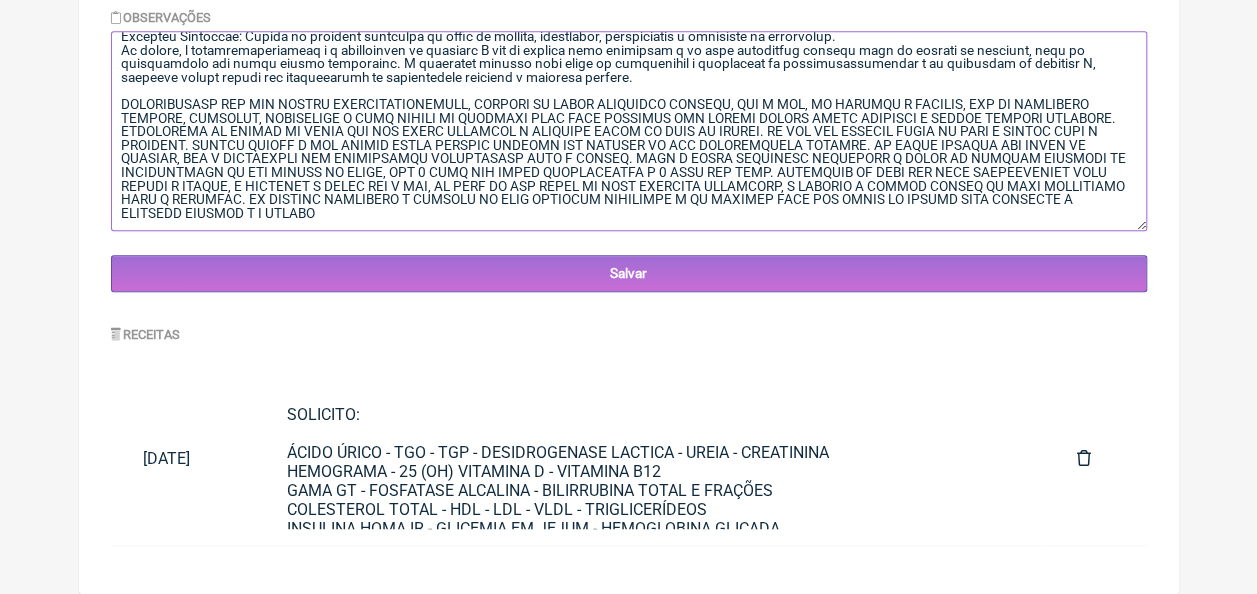 click at bounding box center (629, 131) 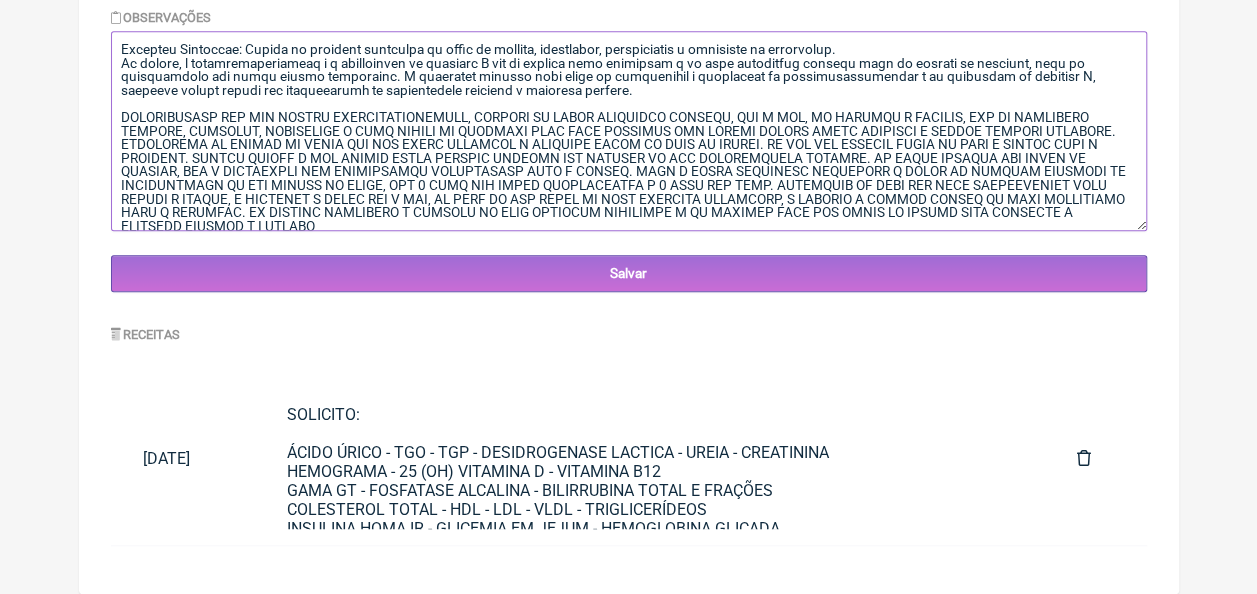 scroll, scrollTop: 3244, scrollLeft: 0, axis: vertical 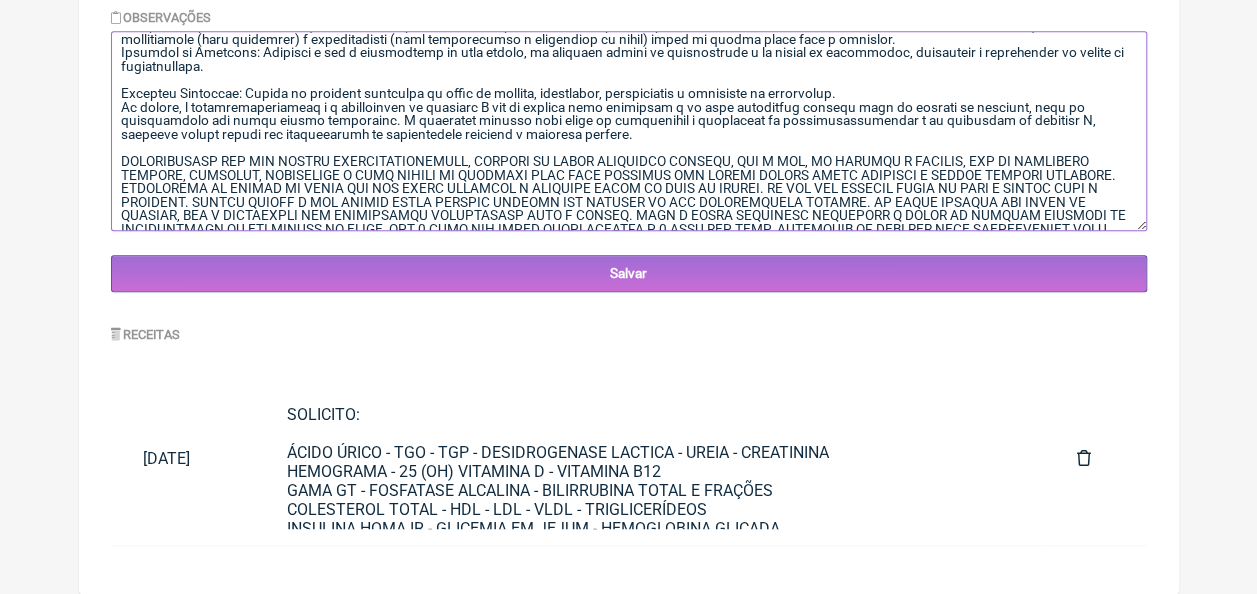 click at bounding box center [629, 131] 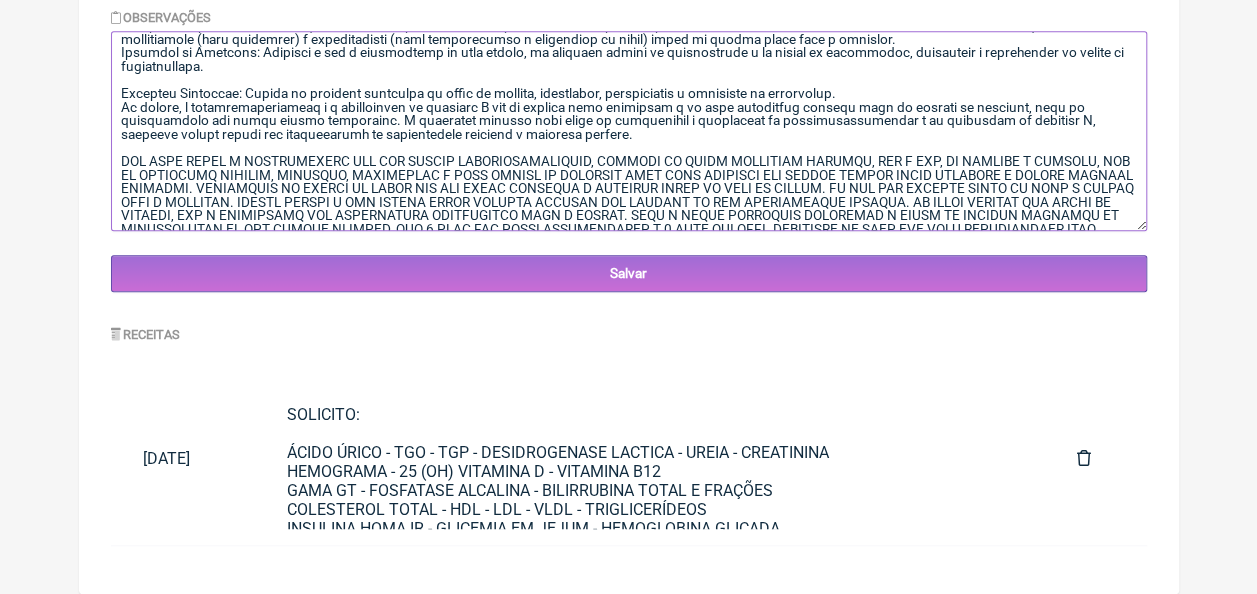 paste on "1,68 altura 74kg" 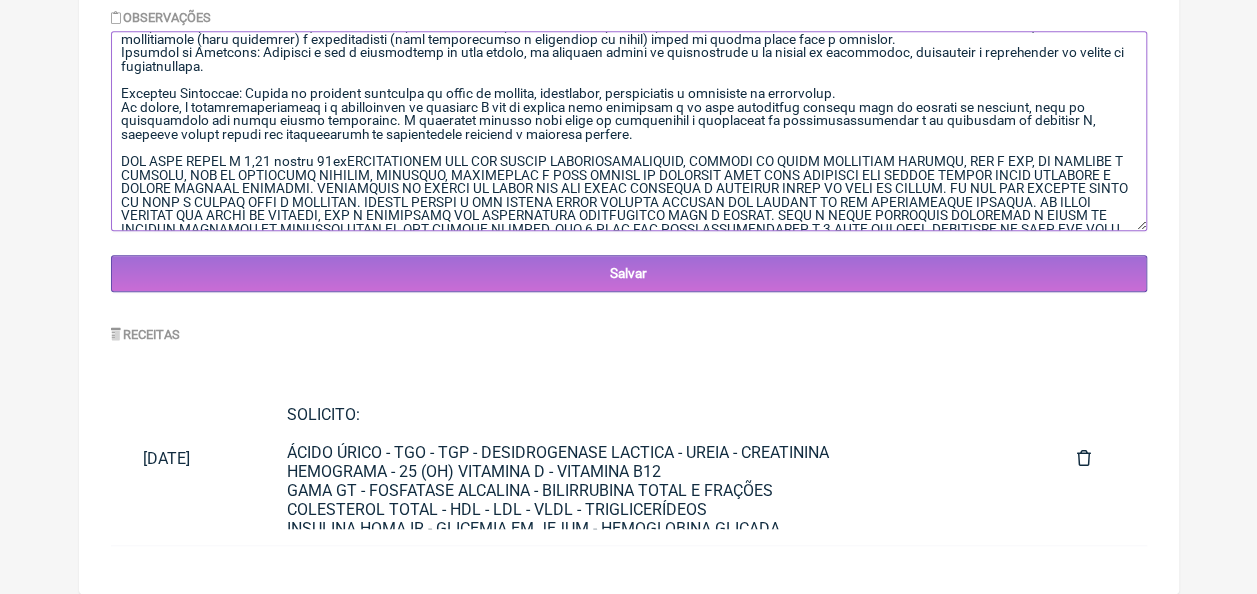 click at bounding box center [629, 131] 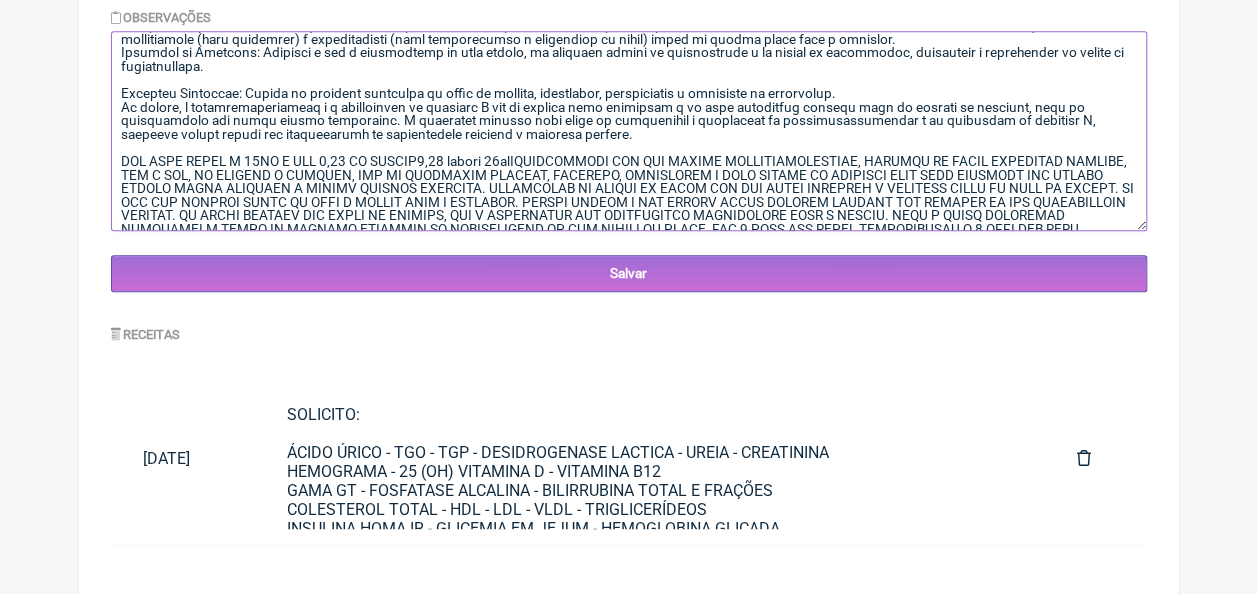 drag, startPoint x: 419, startPoint y: 177, endPoint x: 512, endPoint y: 175, distance: 93.0215 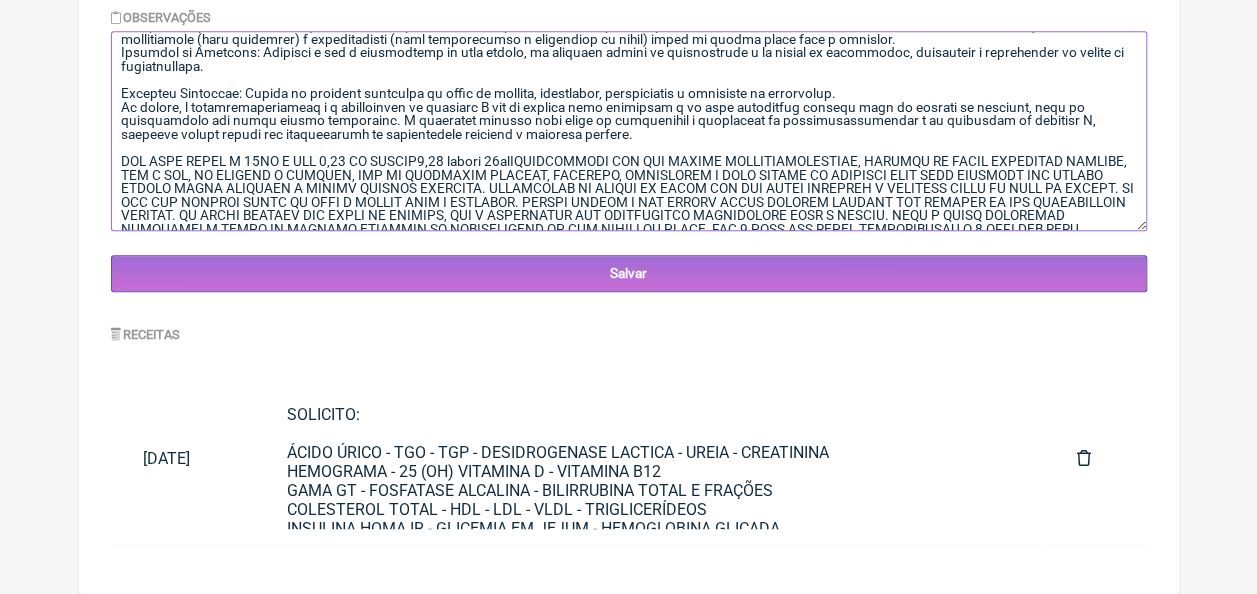 click at bounding box center [629, 131] 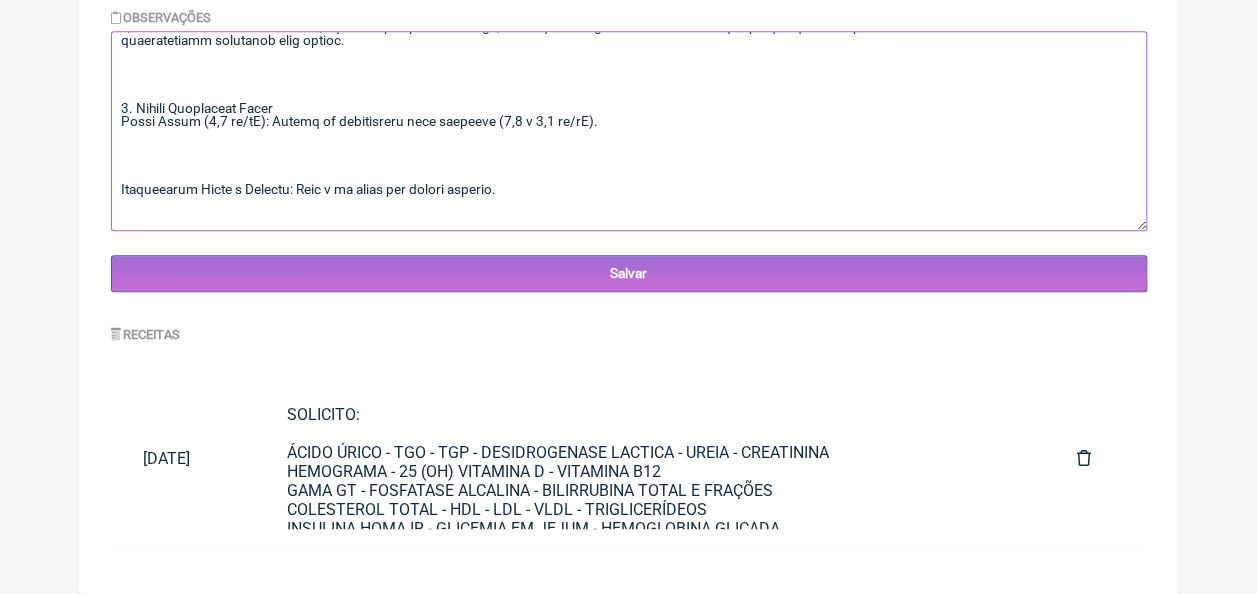 scroll, scrollTop: 0, scrollLeft: 0, axis: both 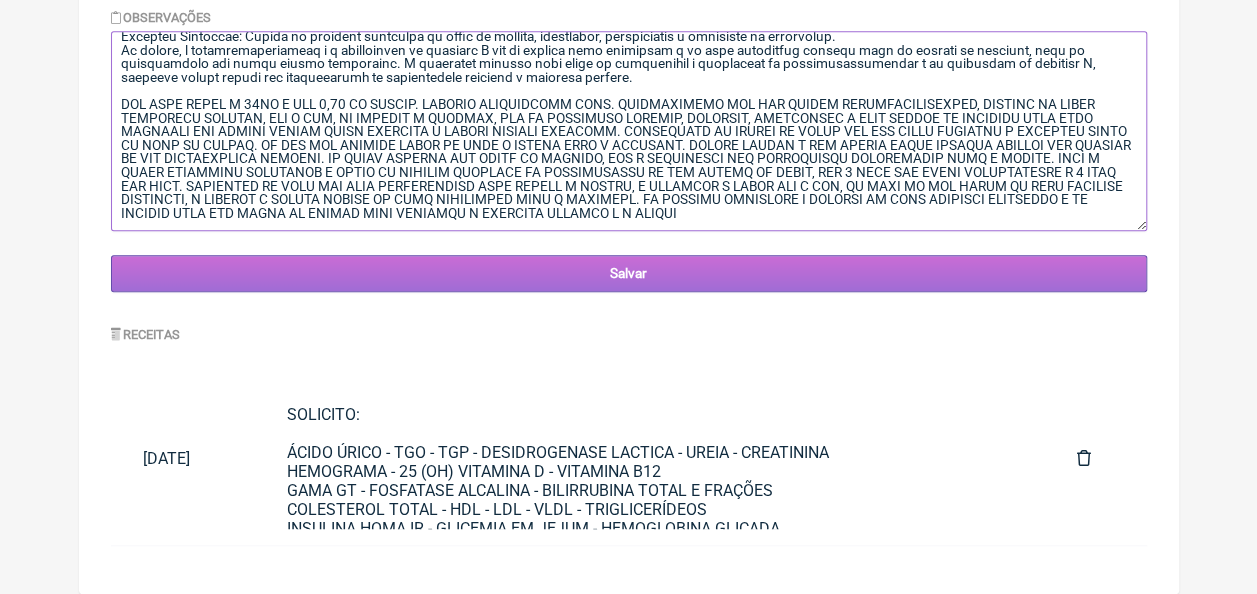 drag, startPoint x: 120, startPoint y: 47, endPoint x: 765, endPoint y: 270, distance: 682.46173 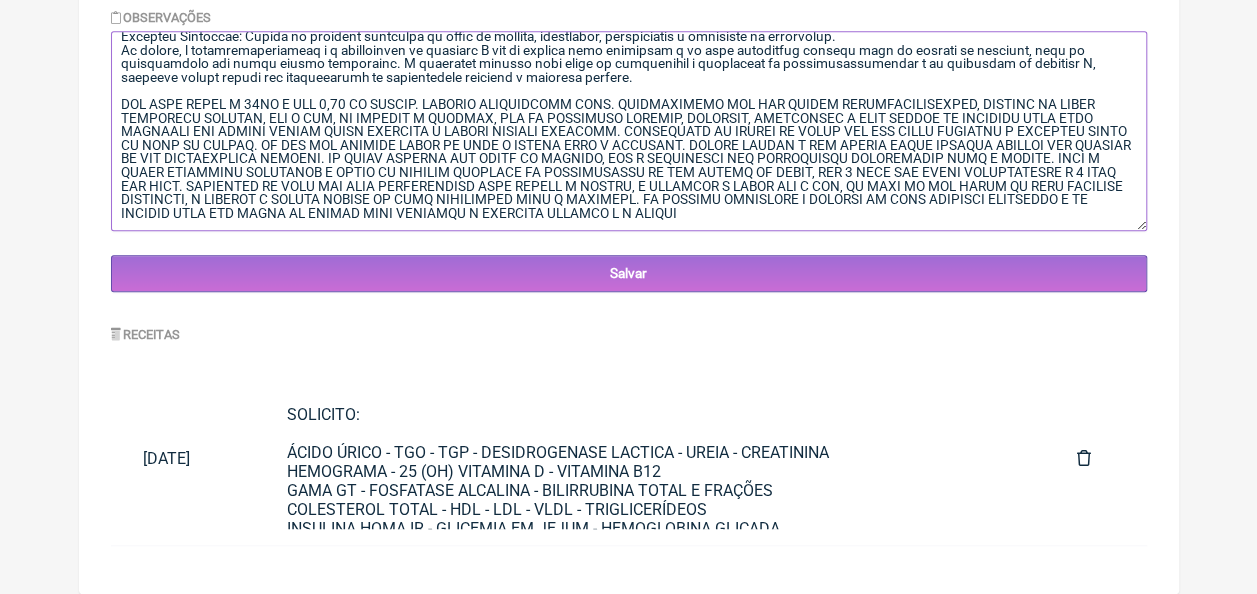 scroll, scrollTop: 3344, scrollLeft: 0, axis: vertical 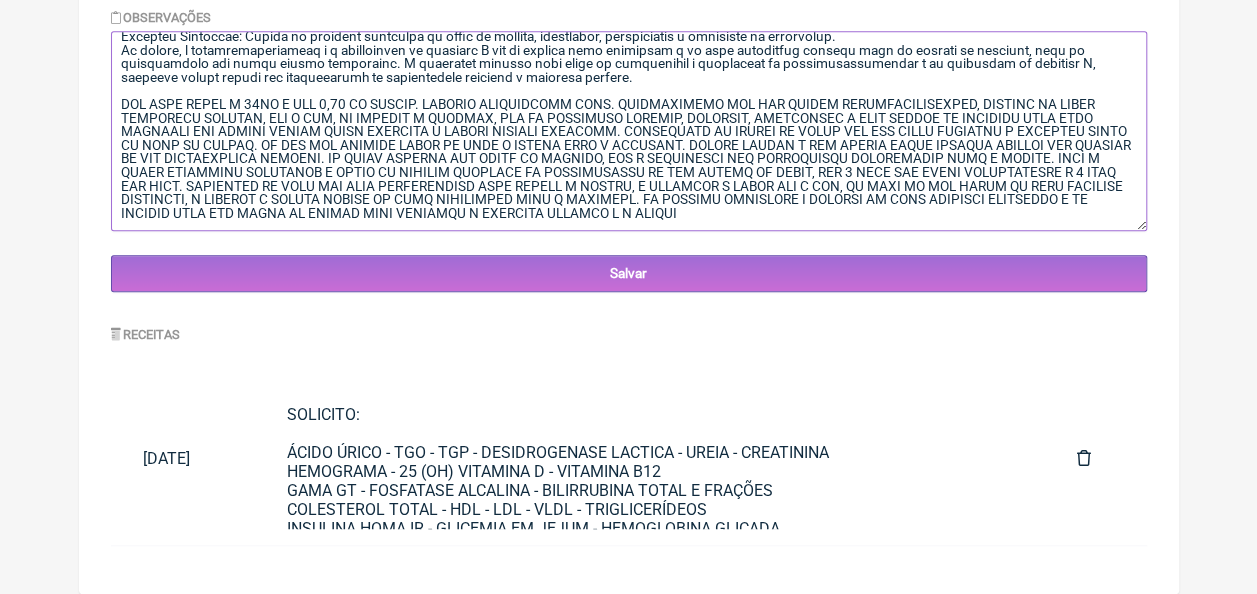 click at bounding box center [629, 131] 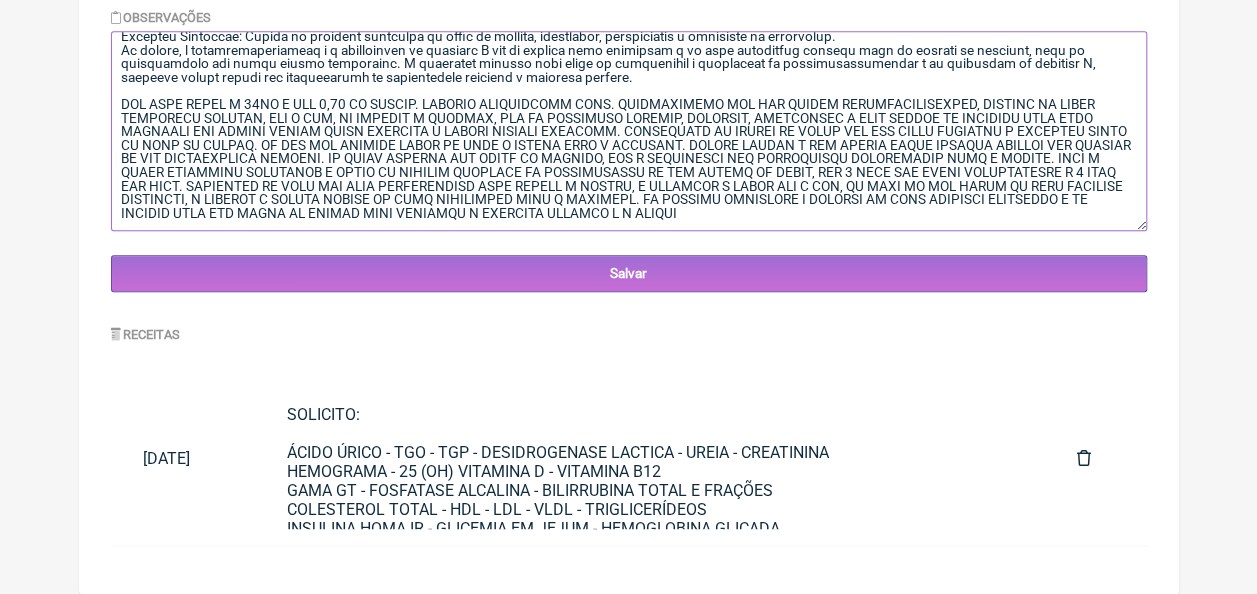 paste on "### Plano Alimentar Semanal para a Paciente Yeira Phamella Dantas
**Objetivos:**
1. Ganho de massa muscular e redução de gordura corporal.
### 2. Seguir o sistema de **ciclagem de carboidratos**:
| - **5 dias LOW CARB (segunda, terça, quinta, sexta, domingo)** |
|---|
- **2 dias HIGH CARB (quarta e sábado)**
### 3. Total necessário de **proteínas diárias**:
| - Base de cálculo: 2g de proteína por kg de peso corporal atual (74 kg). |
|---|
- **Dose diária de proteínas: 148g.**
---
### **PLANO ALIMENTAR SEMANAL: DIA A DIA**
#### **Segunda-feira (LOW CARB)**
- **Café da manhã**
Opção 1: Omelete com espinafre e queijo cottage + 1 fatia de abacate.
Opção 2: Iogurte natural (200g) + 1 colher de sopa de chia + 4 unidades de castanhas-do-pará.
**Bebida:** Chá verde ou café preto sem açúcar.
- **Almoço**
Opção 1: Filé de frango grelhado (150g) + legumes grelhados (abobrinha, brócolis e cenoura) + azeite de oliva (1 colher de sobremesa).
Opção 2: Posta de salmão assado co..." 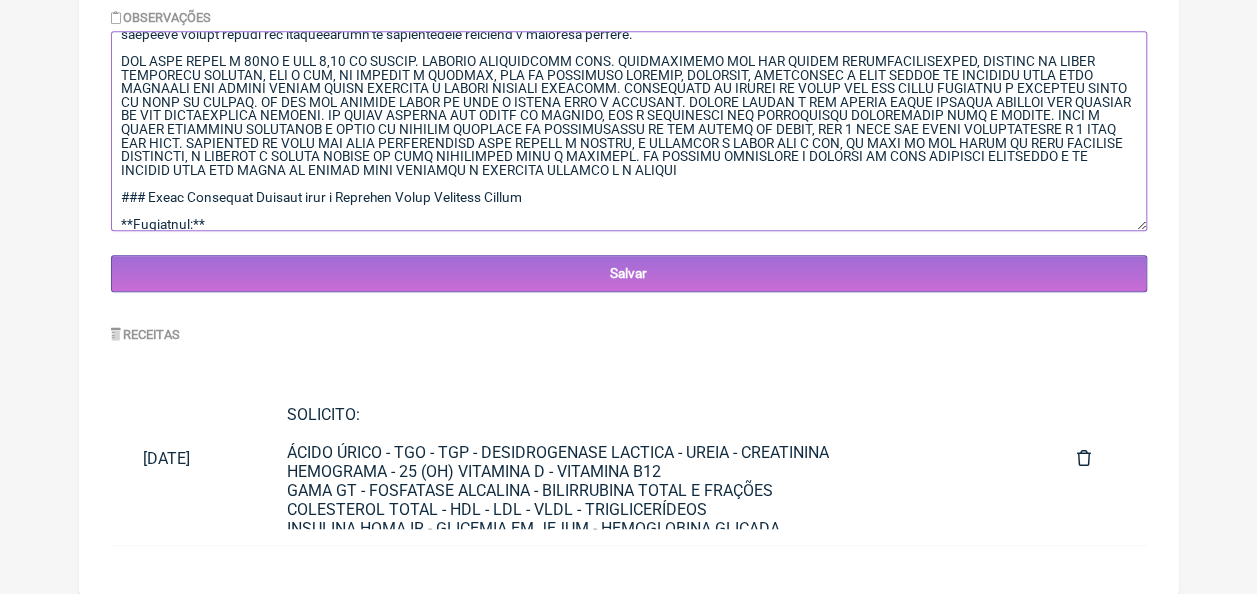 scroll, scrollTop: 6029, scrollLeft: 0, axis: vertical 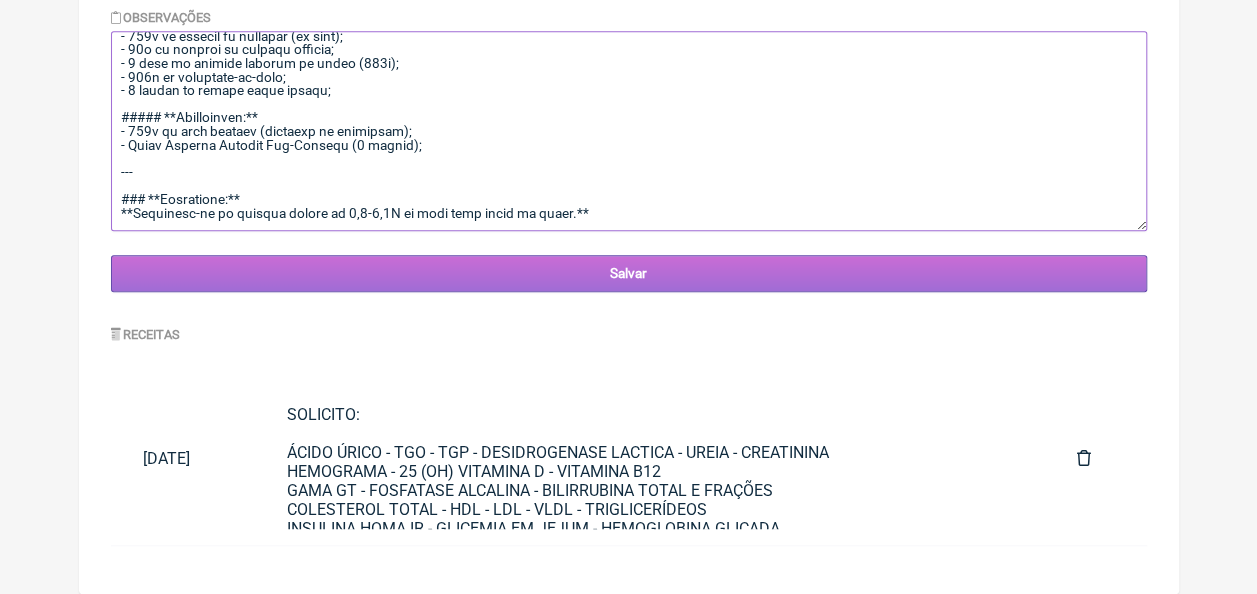 type on "Paciente Yeira Phamella Dantas Barreto de Albuquerque.
nascimento: 31-10-1988
Refere:
queda de cabelo, indisposição,
treina 5 dias na semana
alteração nos efeito
durante o ciclo menstrual, refere enxaqueca e tontura.
Análise os exames laboratoriais anexados, lembrei que sou médico endocrinologista, e analise as medidas a ser tomadas para essa paciente, considerando as diretrizes da sociedade brasileira de endocrinologia e sociedade brasileira de ginecologia.
Hemograma Completo
Série Vermelha (Eritrócitos, Hemoglobina, Hematócrito, VCM, HCM, CHCM, RDW): Todos os parâmetros estão dentro dos valores de referência. Isso indica que a paciente não apresenta anemia, o que é importante para descartar uma causa comum de indisposição e queda de cabelo.
Série Branca (Leucócitos e suas frações):
Os leucócitos totais estão normais (7.100 /mm³).
Destaca-se uma eosinofilia discreta (7%), ligeiramente acima do valor de referência (1,0 a 5,0%). Embora não diretamente relacionada às queixas princ..." 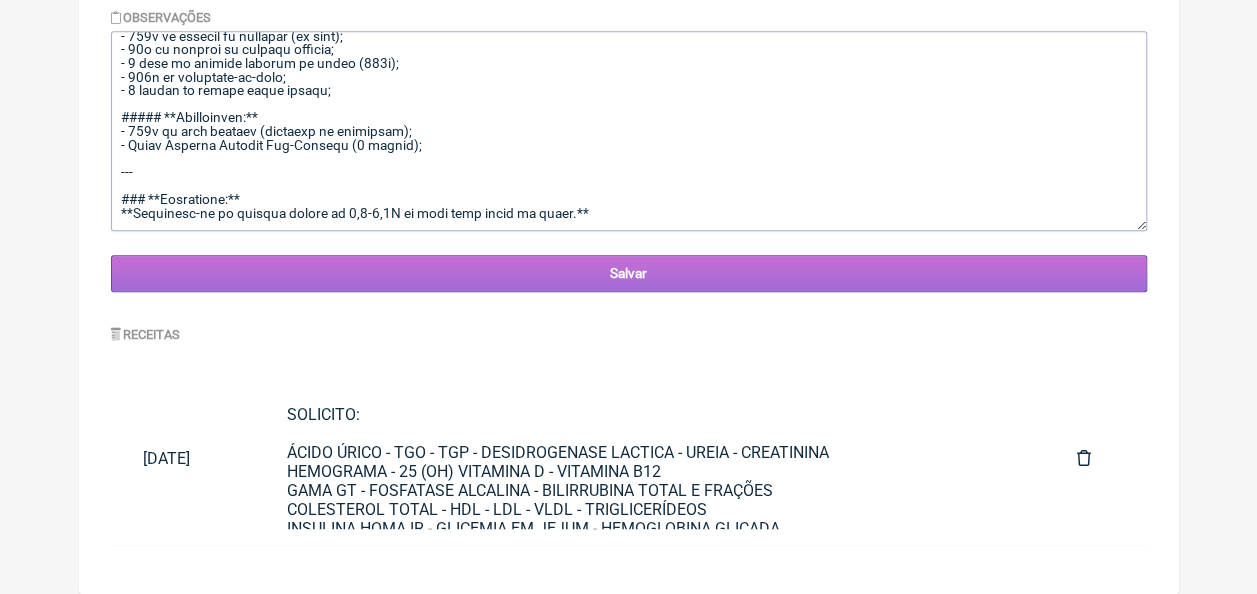 click on "Salvar" at bounding box center [629, 273] 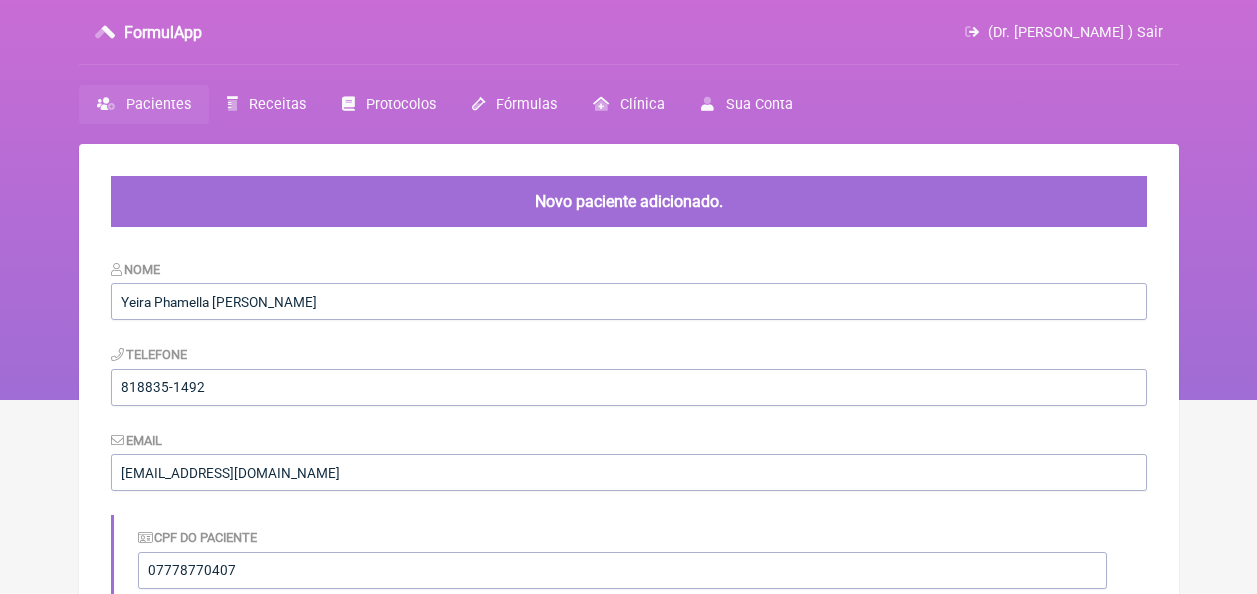 scroll, scrollTop: 0, scrollLeft: 0, axis: both 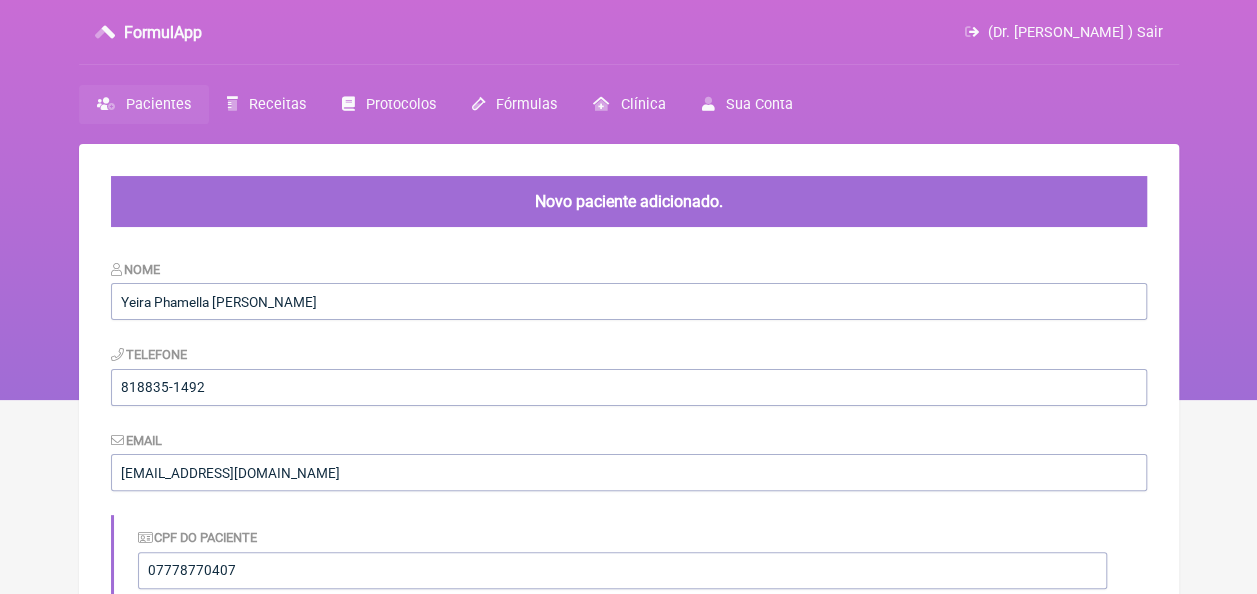 click on "Pacientes" at bounding box center [144, 104] 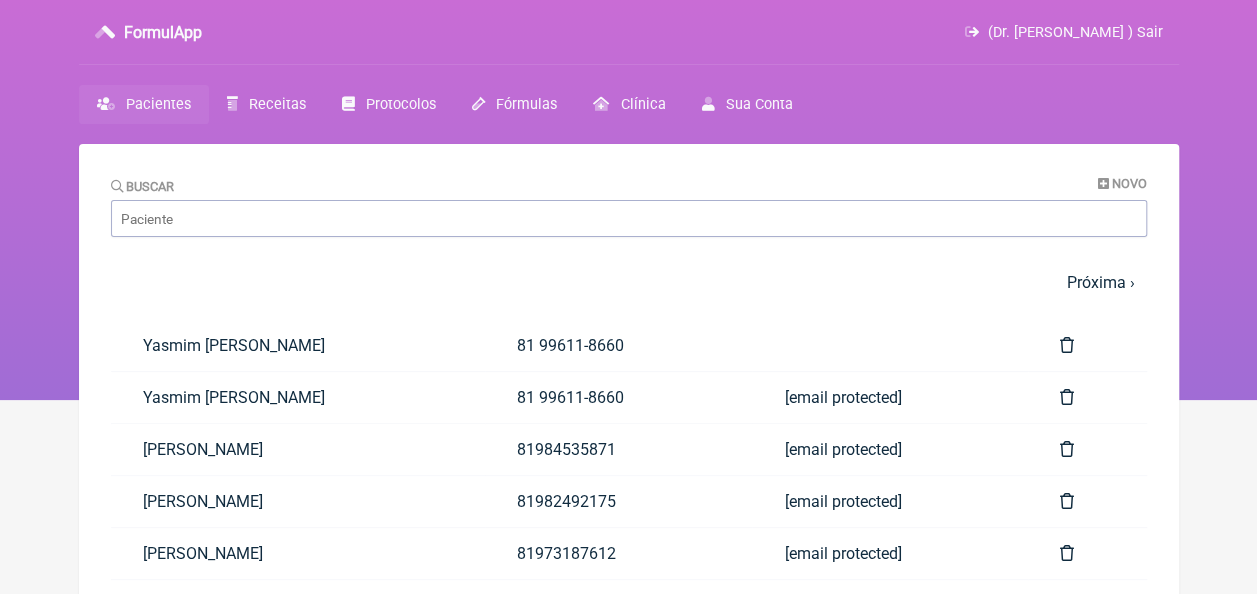 click on "Pacientes" at bounding box center (158, 104) 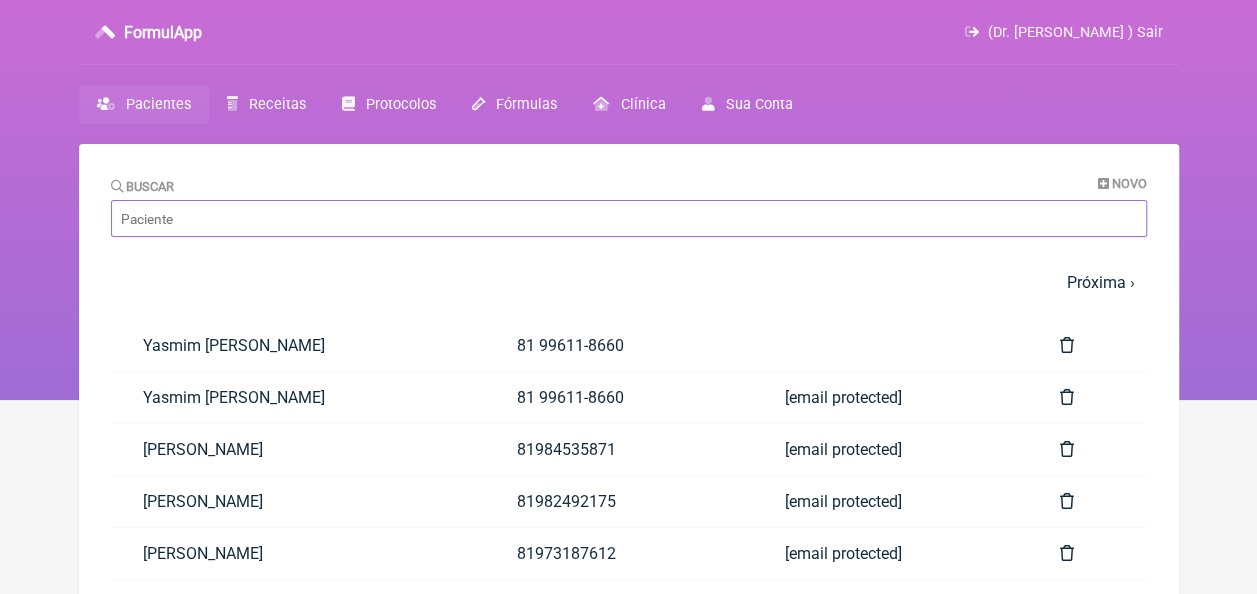 click on "Buscar" at bounding box center (629, 218) 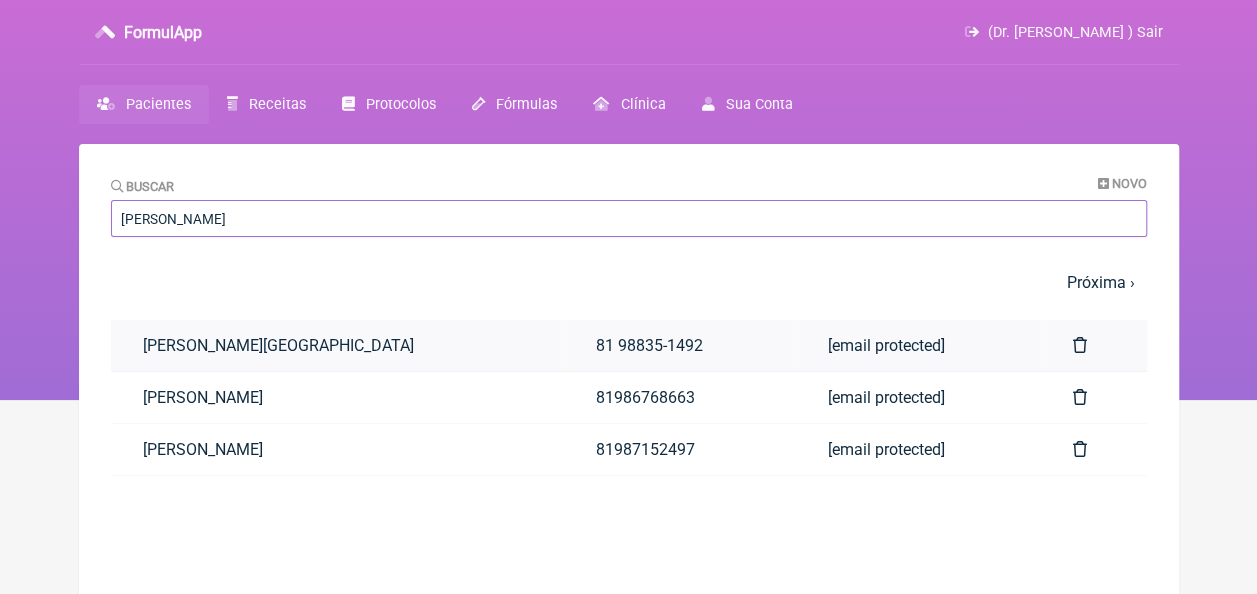 type on "FELIPE" 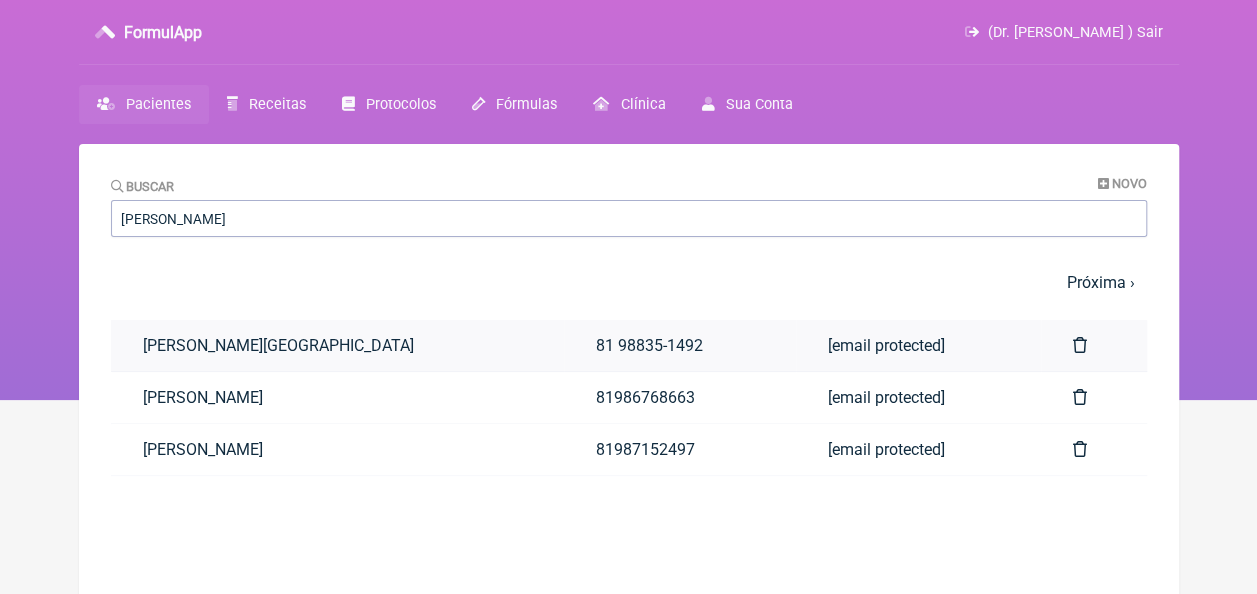 click on "Felipe Romualdo Sales de Albuquerque" at bounding box center [338, 345] 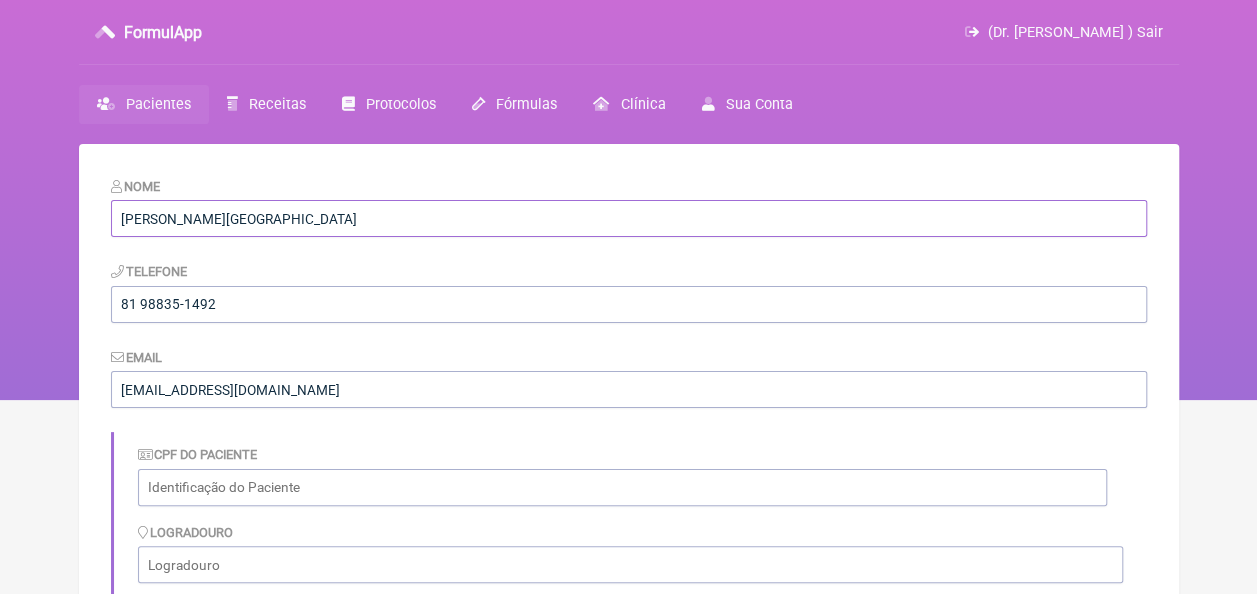 drag, startPoint x: 122, startPoint y: 217, endPoint x: 360, endPoint y: 218, distance: 238.0021 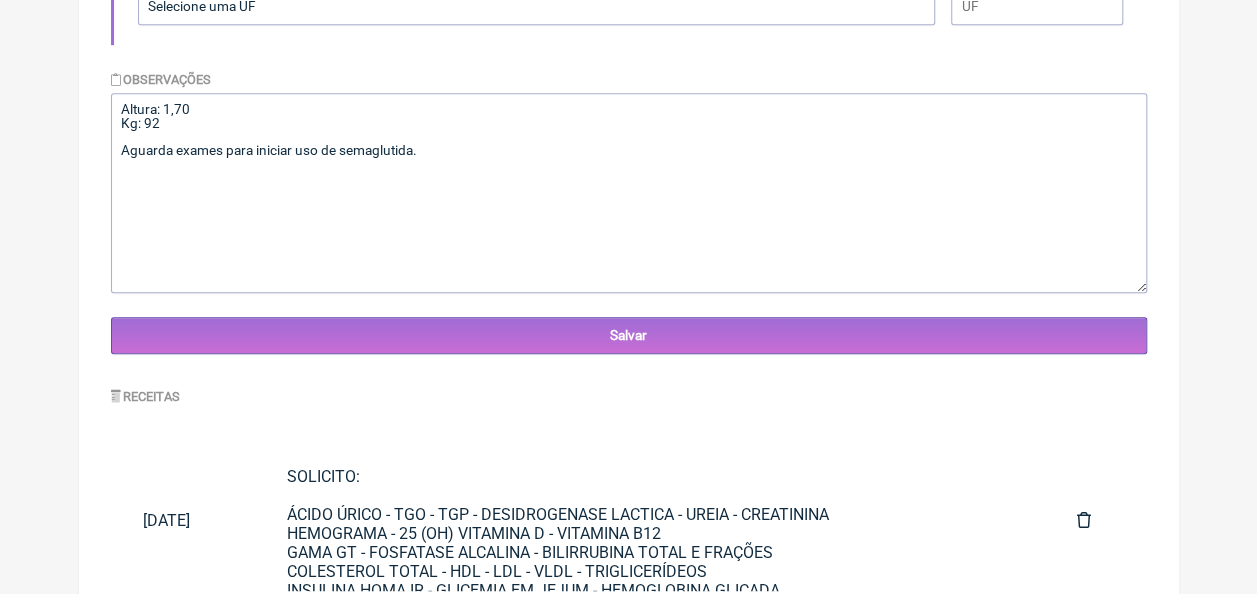 scroll, scrollTop: 599, scrollLeft: 0, axis: vertical 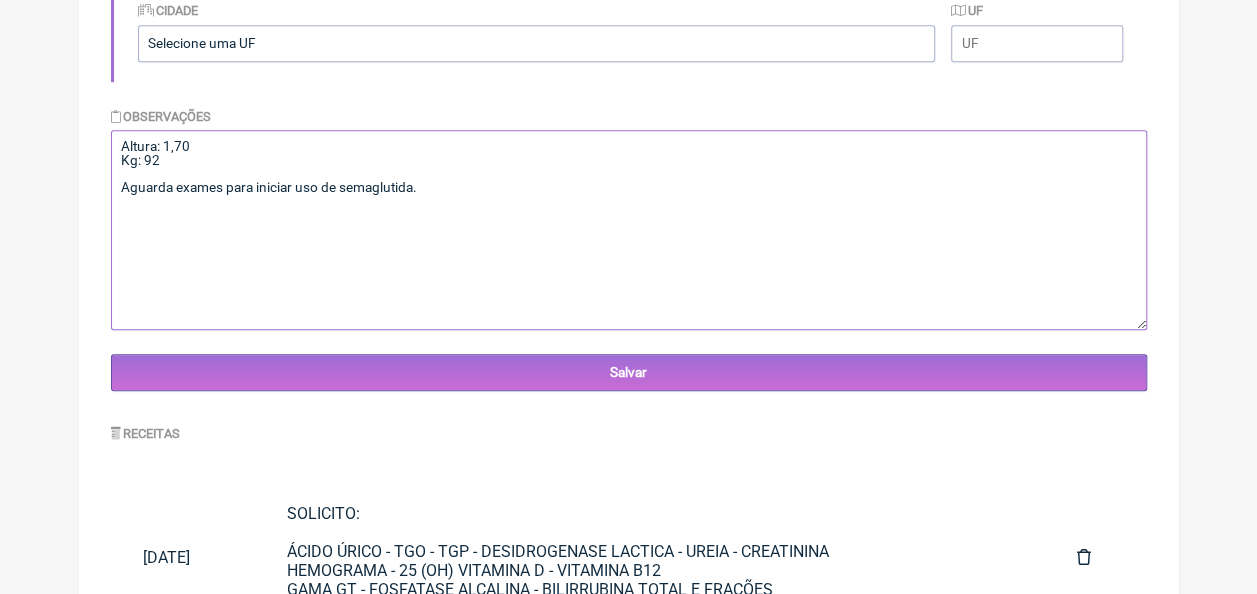 drag, startPoint x: 121, startPoint y: 144, endPoint x: 224, endPoint y: 169, distance: 105.99056 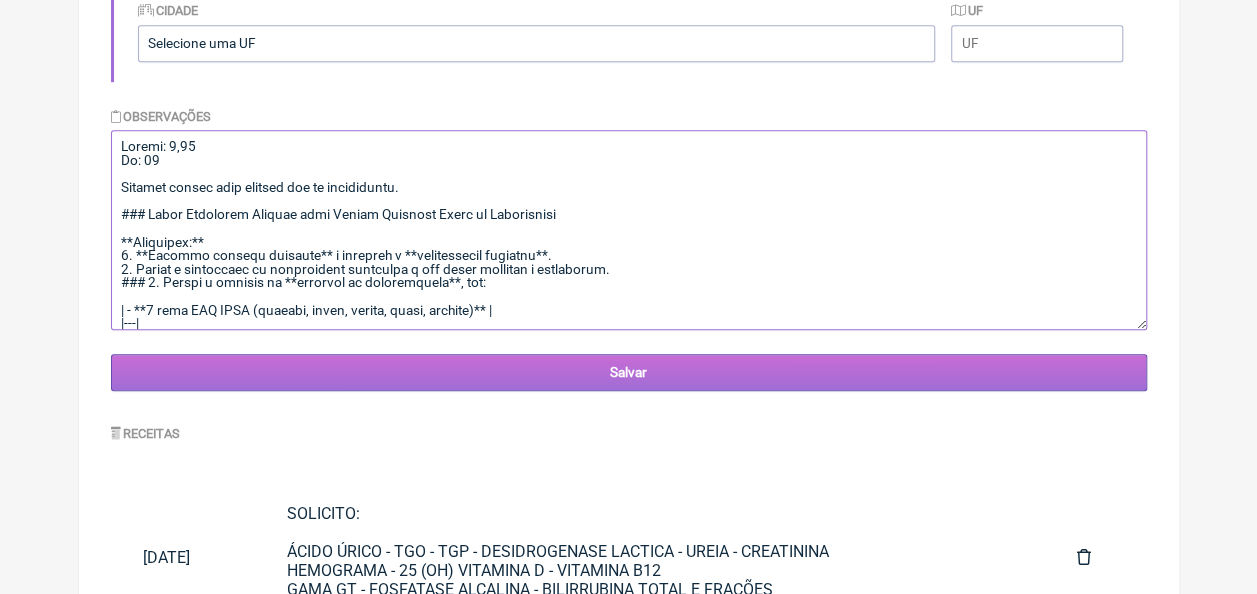 scroll, scrollTop: 2710, scrollLeft: 0, axis: vertical 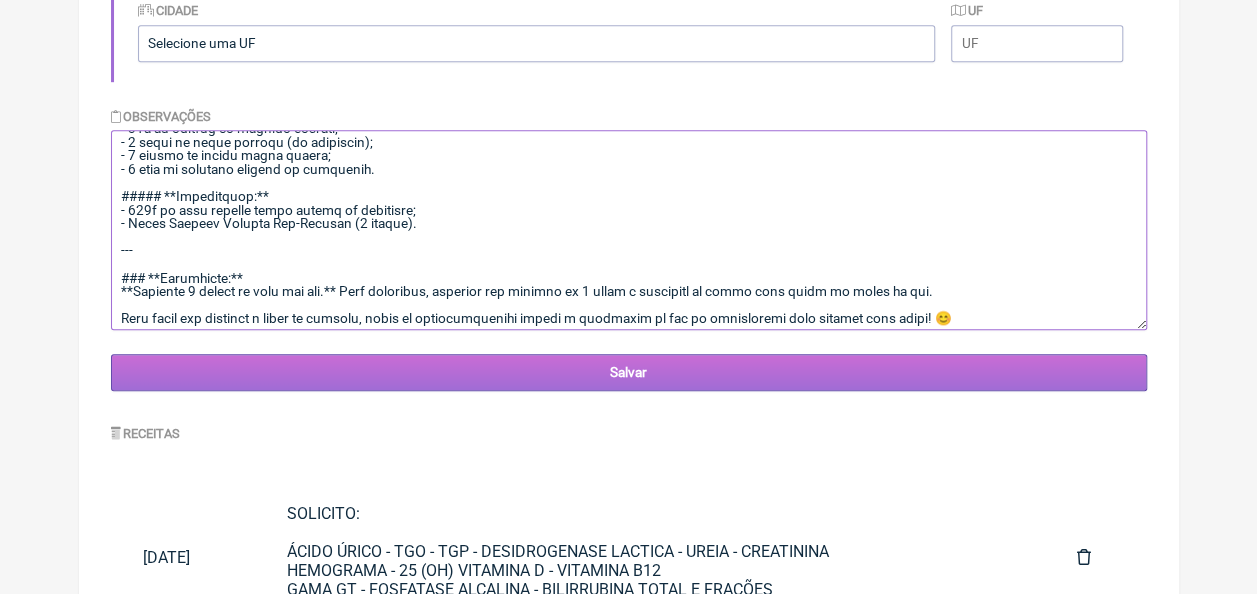 type on "Altura: 1,70
Kg: 92
Aguarda exames para iniciar uso de semaglutida.
### Plano Alimentar Semanal para Felipe Romualdo Sales de Albuquerque
**Objetivos:**
1. **Reduzir gordura corporal** e promover a **recomposição corporal**.
2. Apoiar a introdução da semaglutida associada a uma dieta saudável e exercícios.
### 3. Adotar o sistema de **ciclagem de carboidratos**, com:
| - **5 dias LOW CARB (segunda, terça, quinta, sexta, domingo)** |
|---|
- **2 dias HIGH CARB (quarta e sábado)**
4. **Dose de proteína diária:**
- Base de cálculo: 2g de proteína por kg de peso corporal.
- **Dose diária de proteínas: 184g.**
---
### **PLANO ALIMENTAR SEMANAL: DIA A DIA**
#### **Segunda-feira (LOW CARB)**
- **Café da manhã**
Opção 1: Omelete com 3 ovos, espinafre e queijo branco light + 1 colher de sobremesa de azeite de oliva sobre a mistura.
Opção 2: Abacate (100g) com 1 colher de sopa de sementes de chia e 1 ovo cozido.
**Bebida:** Café preto ou chá (sem açúcar).
- **Almoço**  ..." 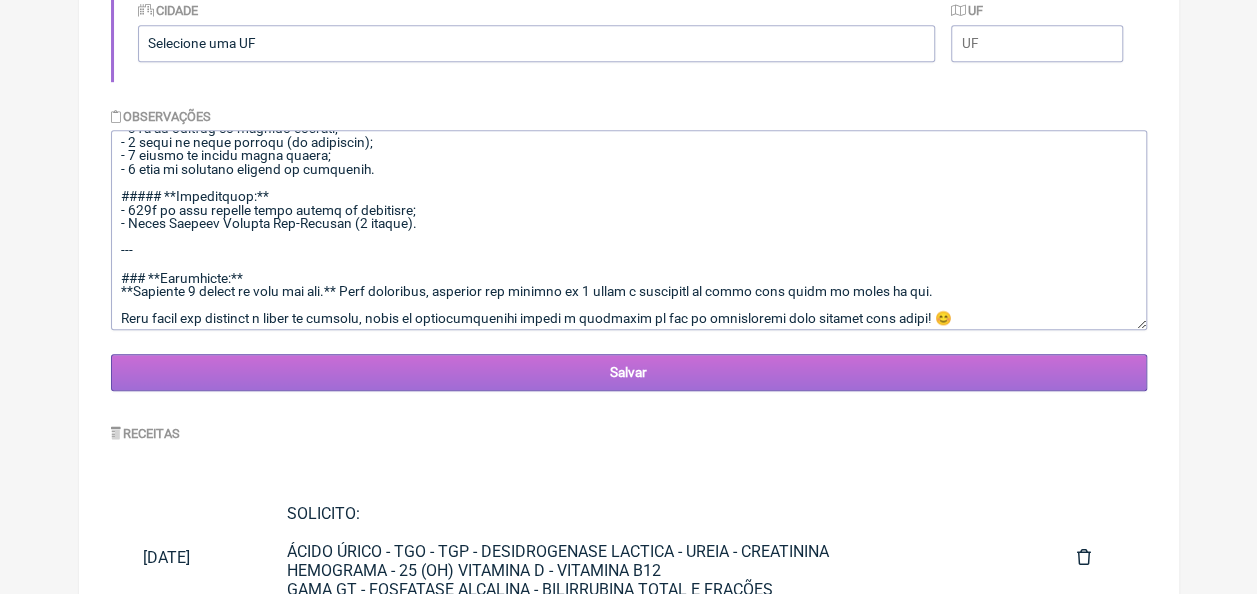 click on "Salvar" at bounding box center [629, 372] 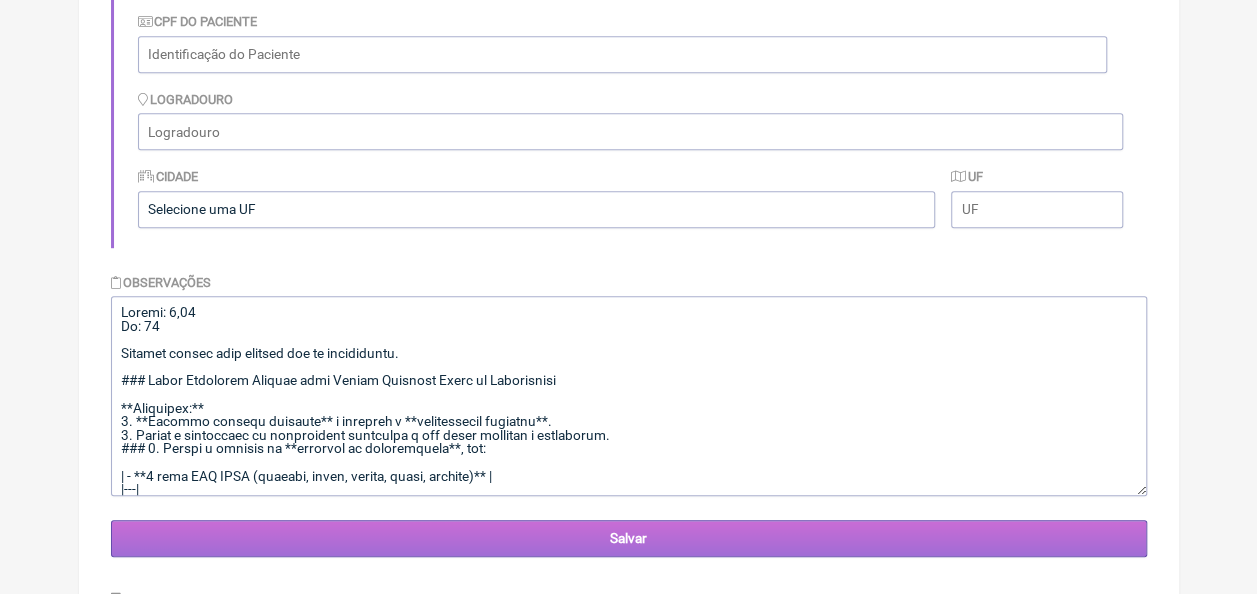 scroll, scrollTop: 782, scrollLeft: 0, axis: vertical 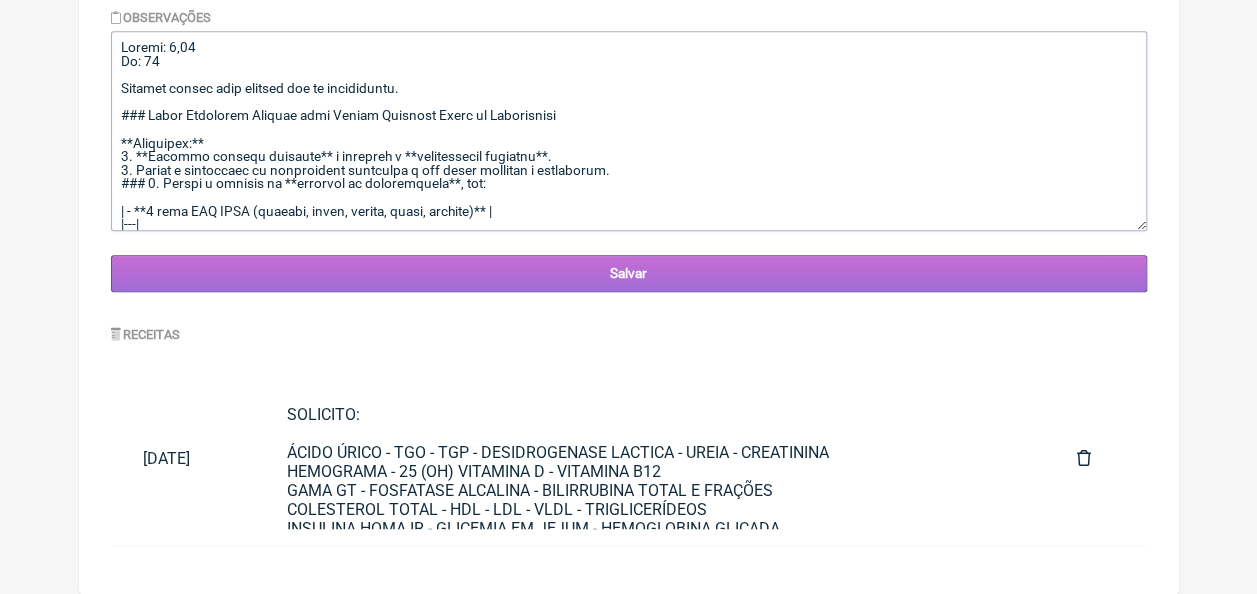 click on "Salvar" at bounding box center (629, 273) 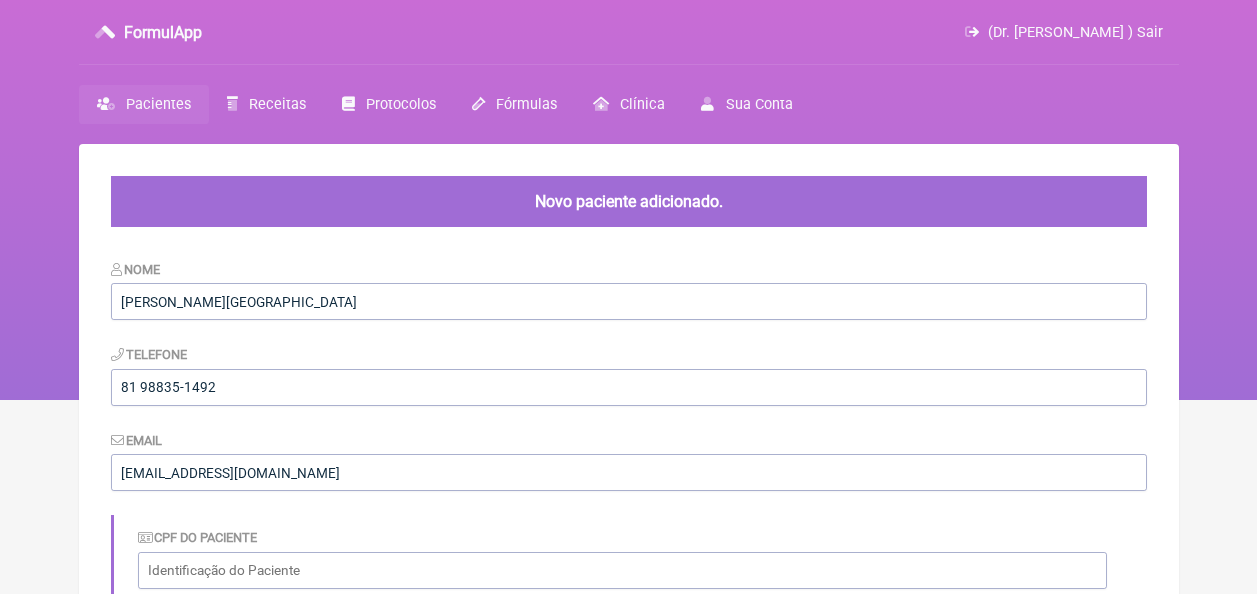 scroll, scrollTop: 0, scrollLeft: 0, axis: both 